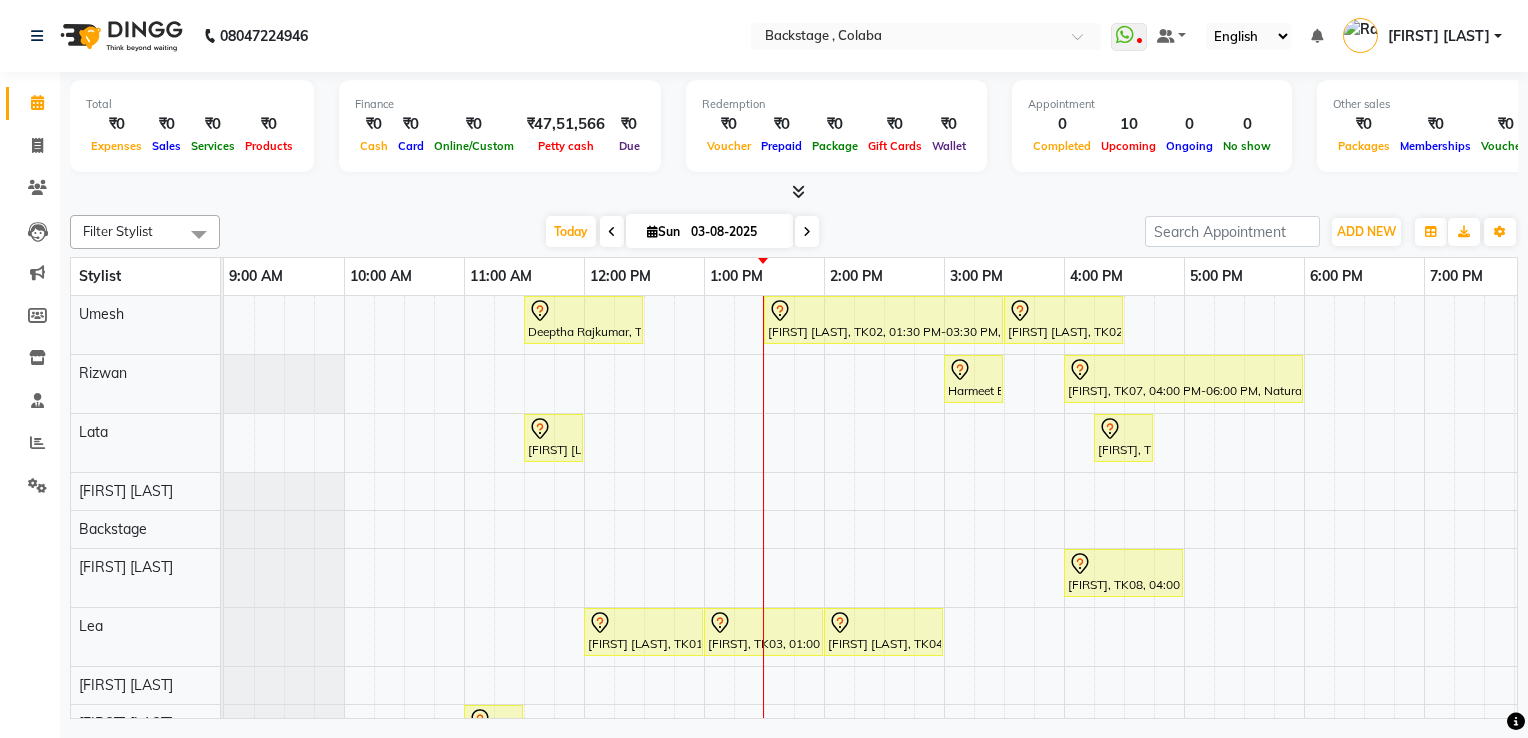 scroll, scrollTop: 0, scrollLeft: 0, axis: both 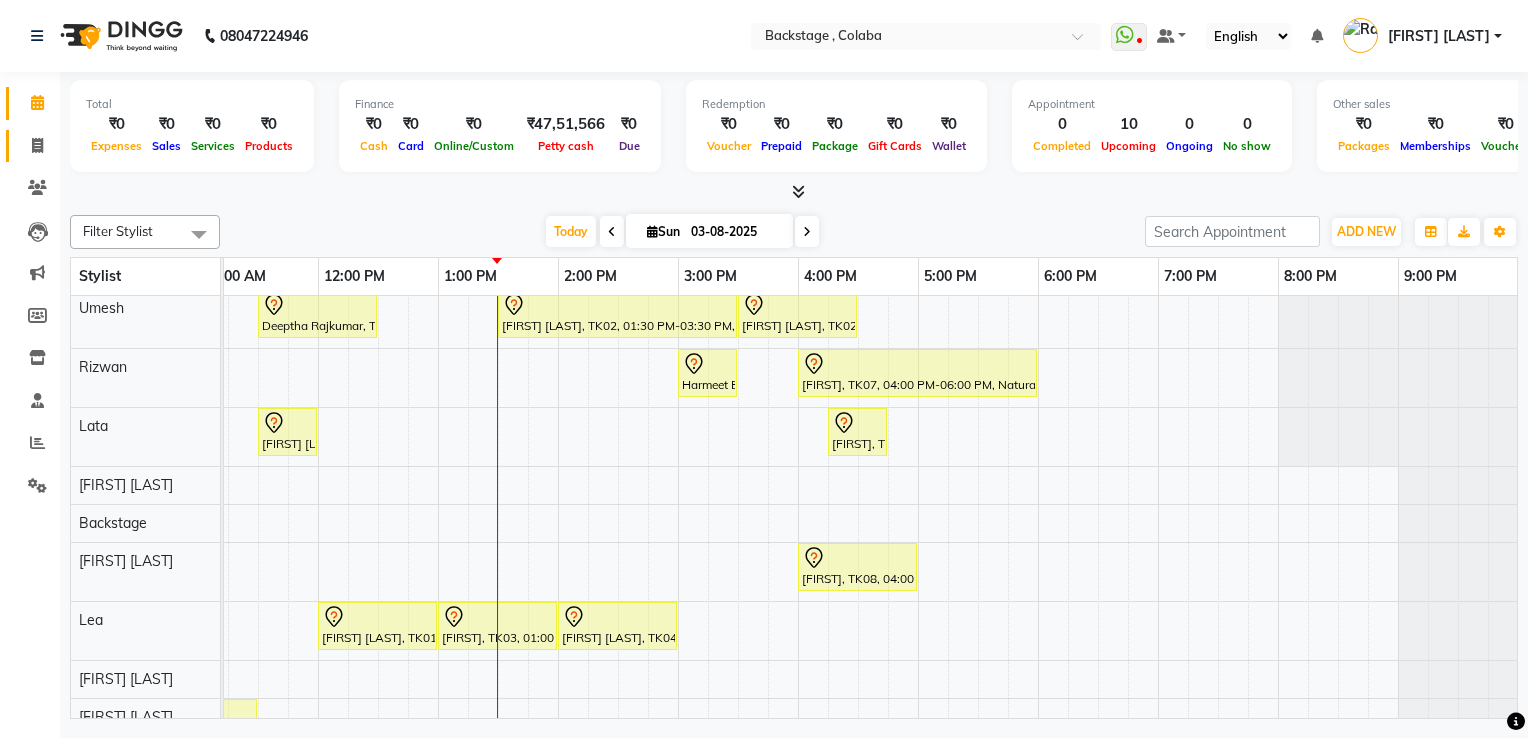 click on "Invoice" 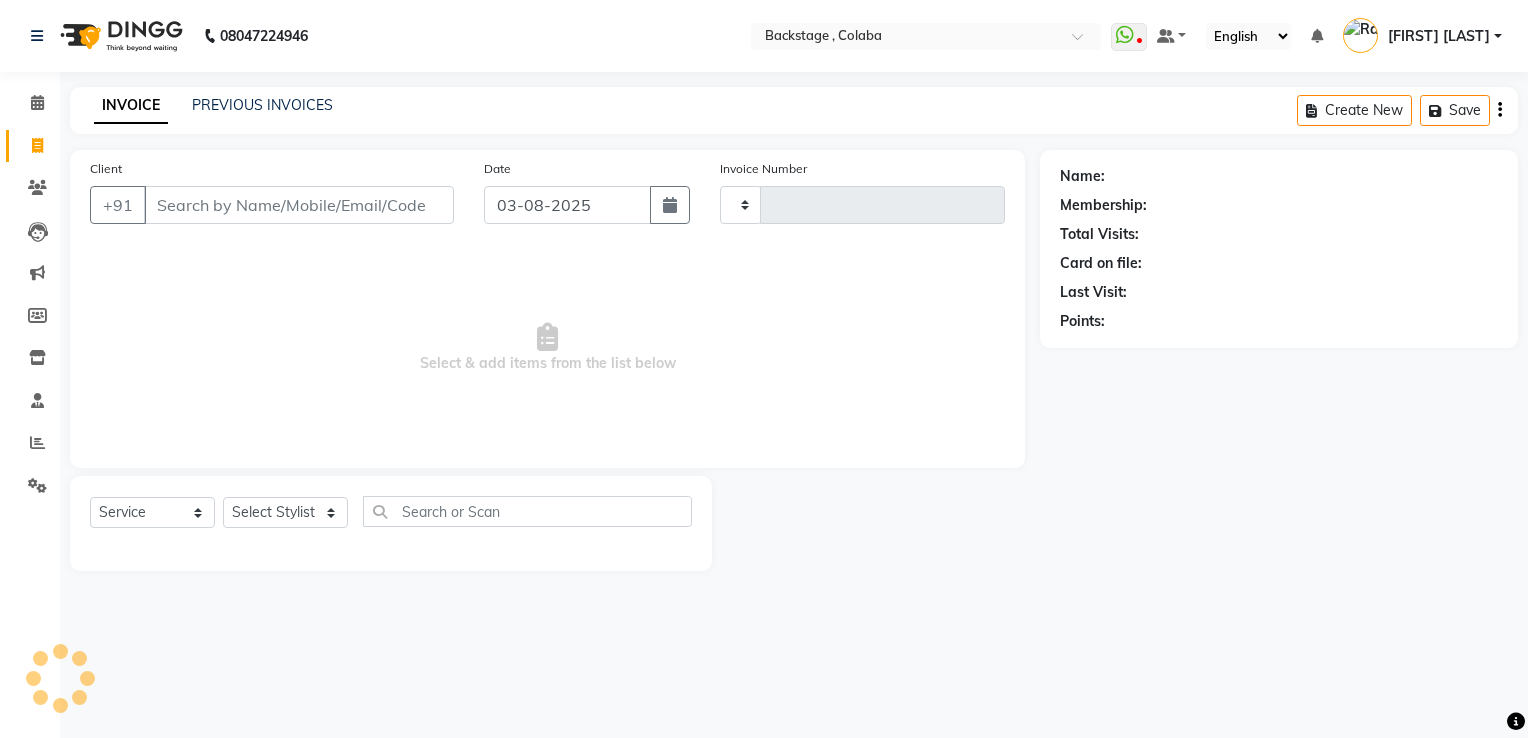 type on "1478" 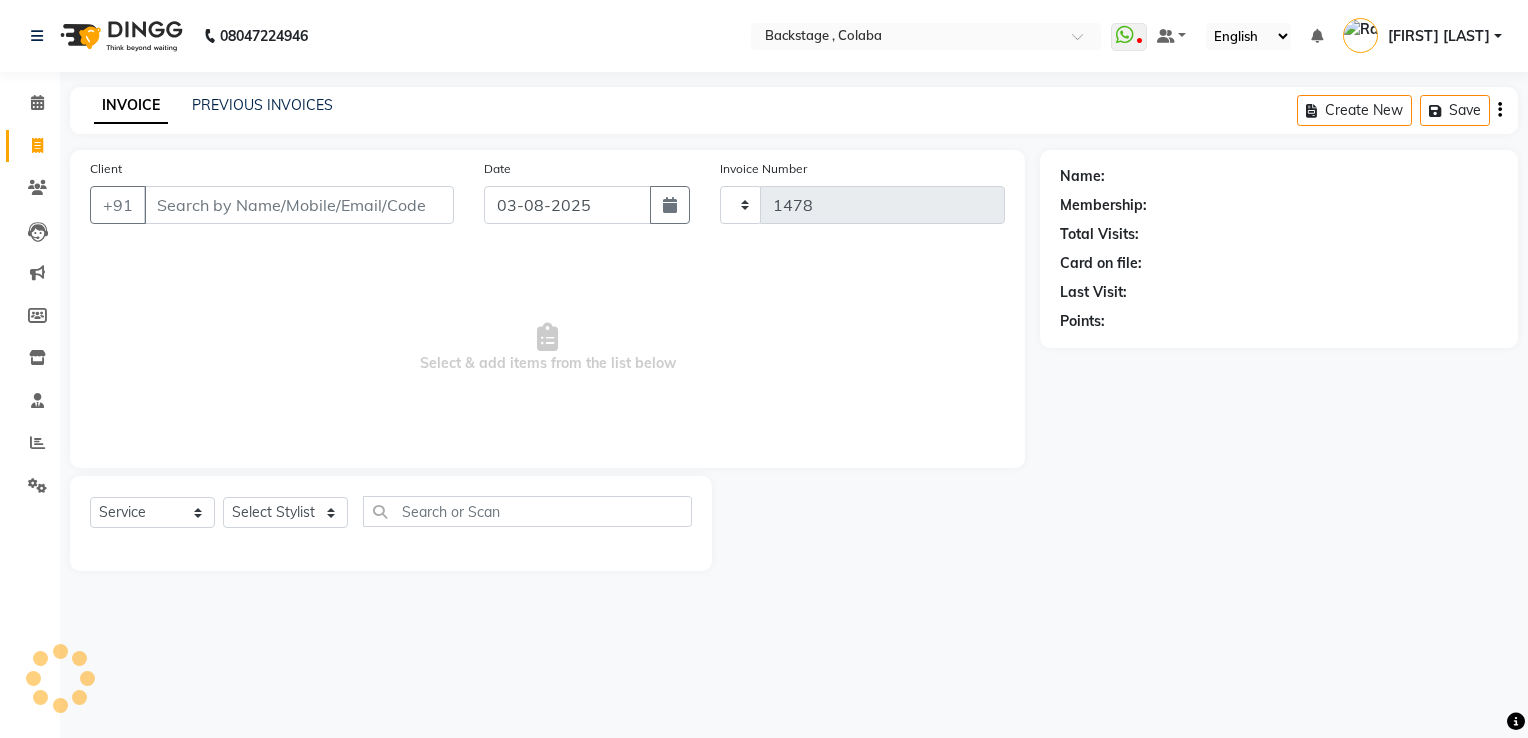 select on "5451" 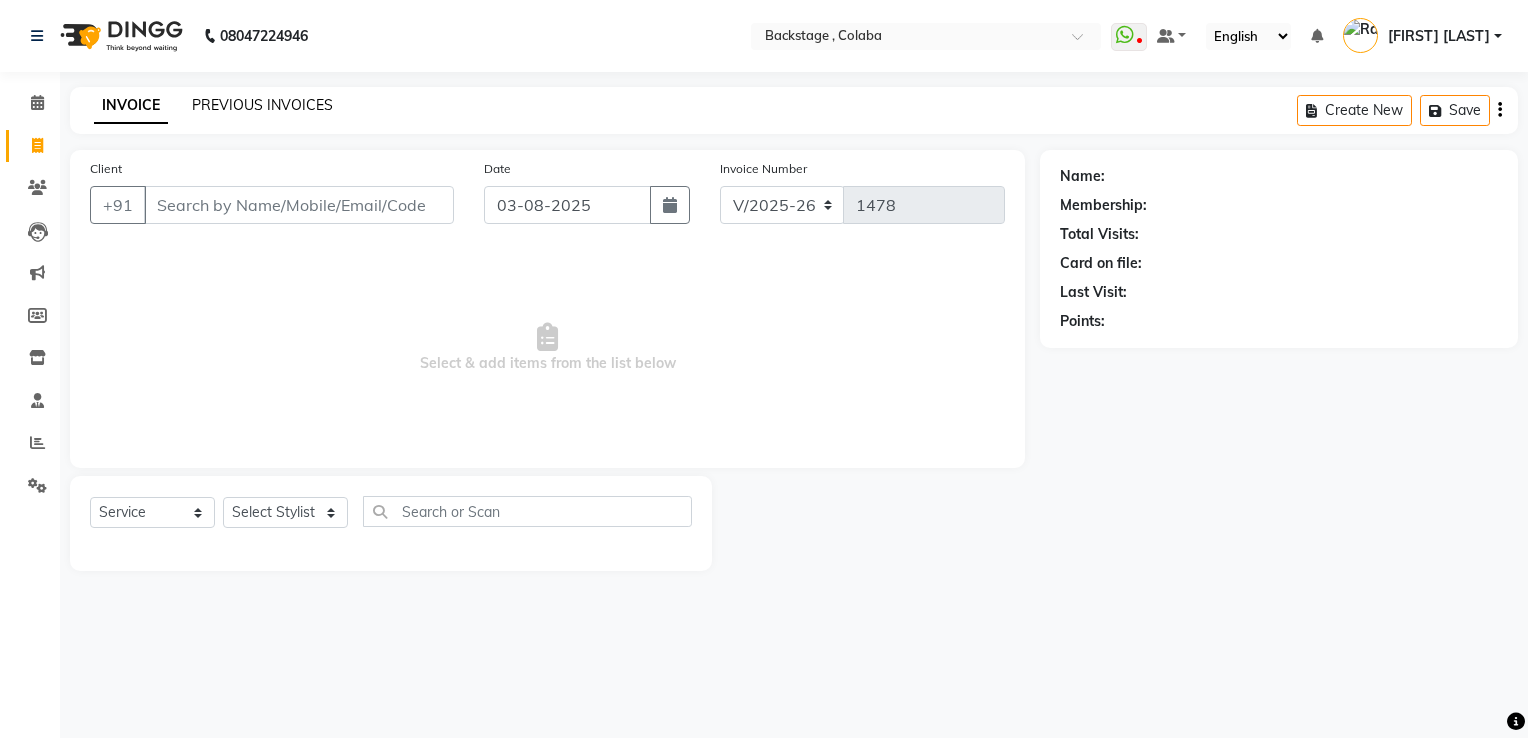click on "PREVIOUS INVOICES" 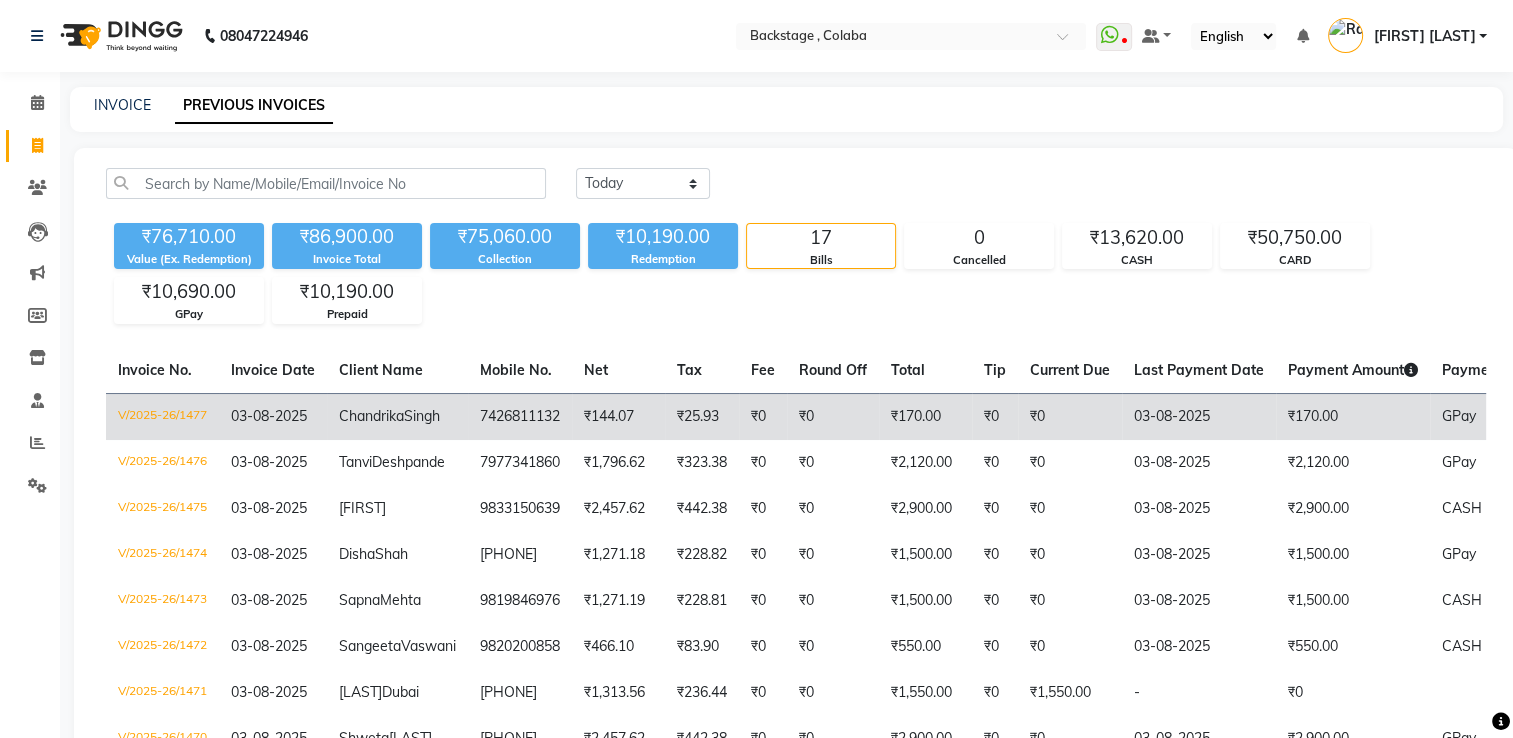 click on "V/2025-26/1477" 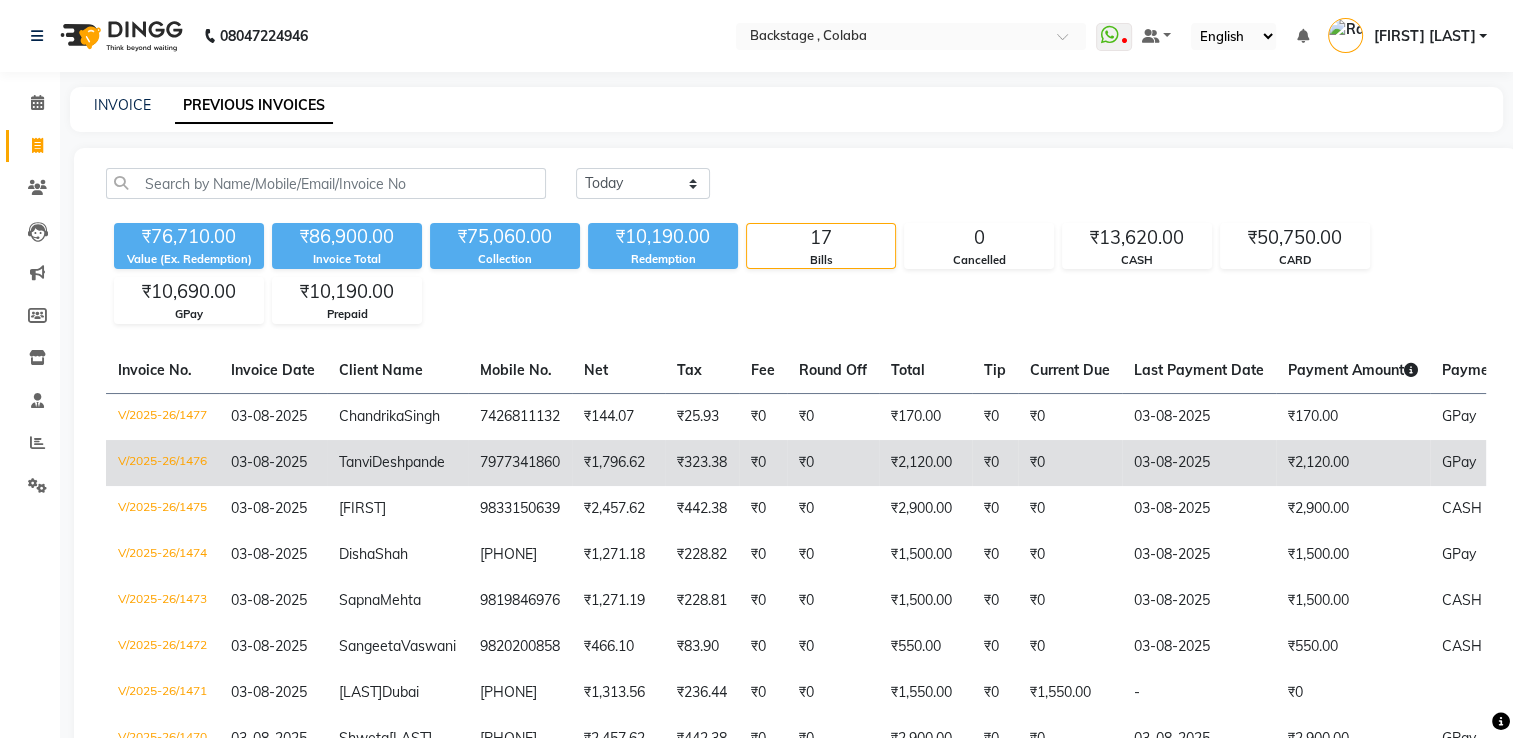 click on "V/2025-26/1476" 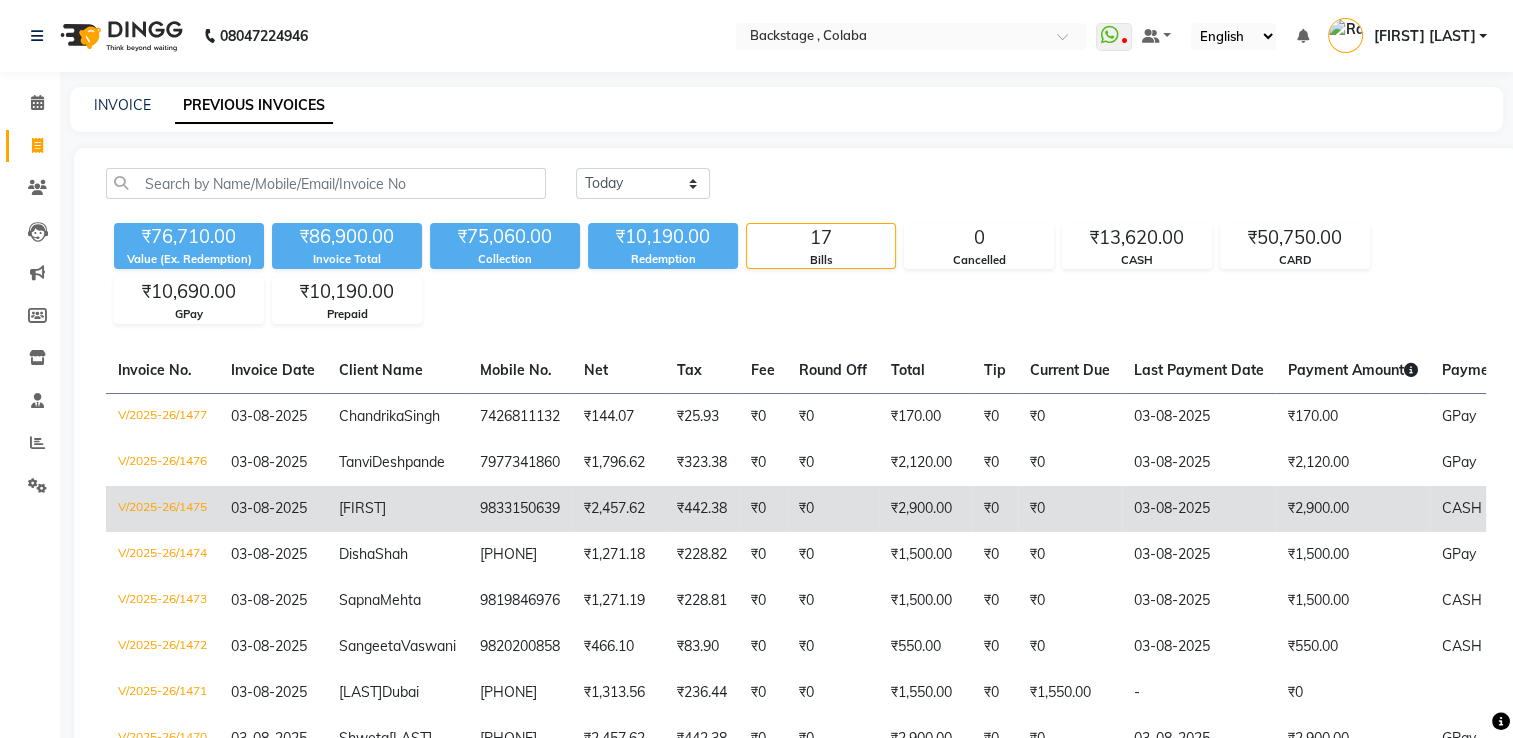 click on "V/2025-26/1475" 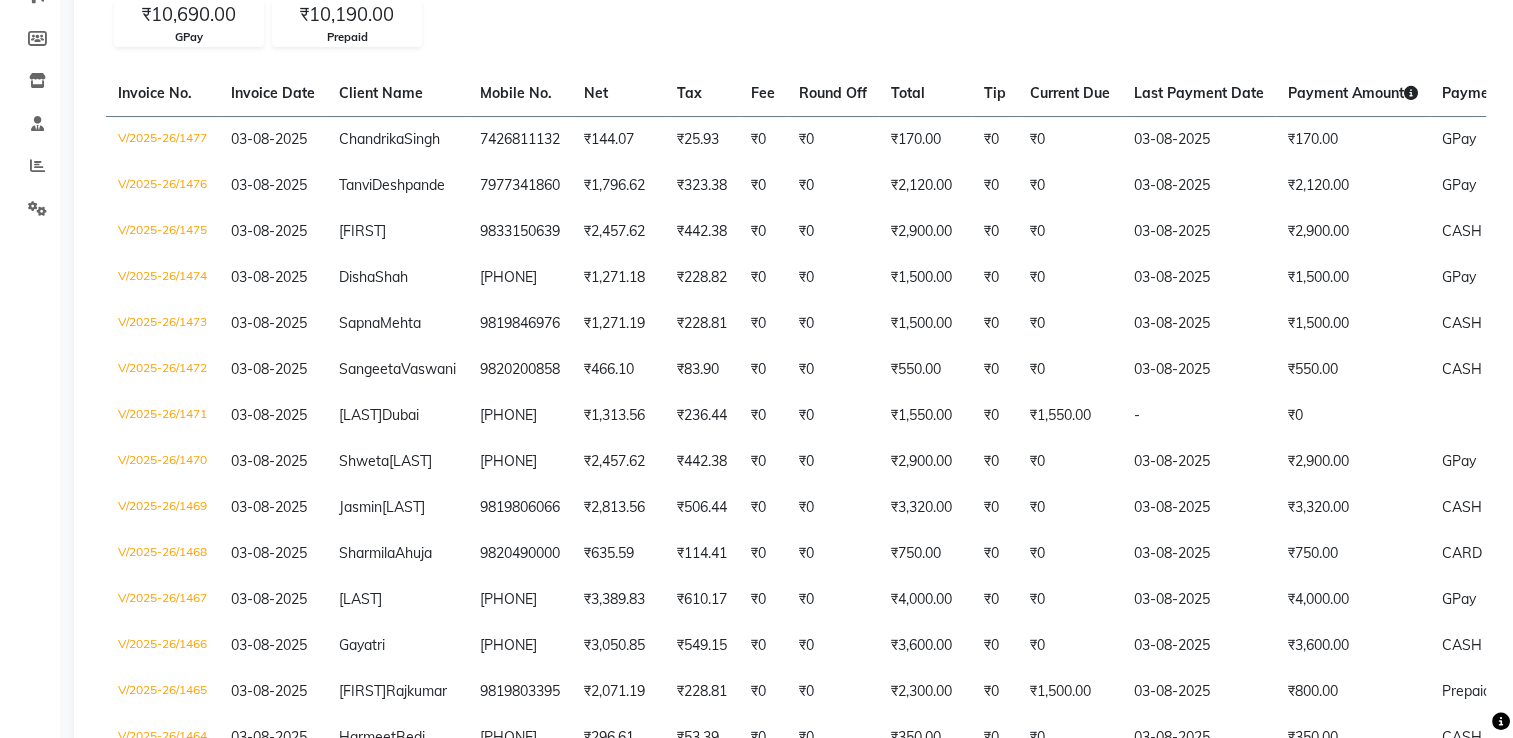 scroll, scrollTop: 280, scrollLeft: 0, axis: vertical 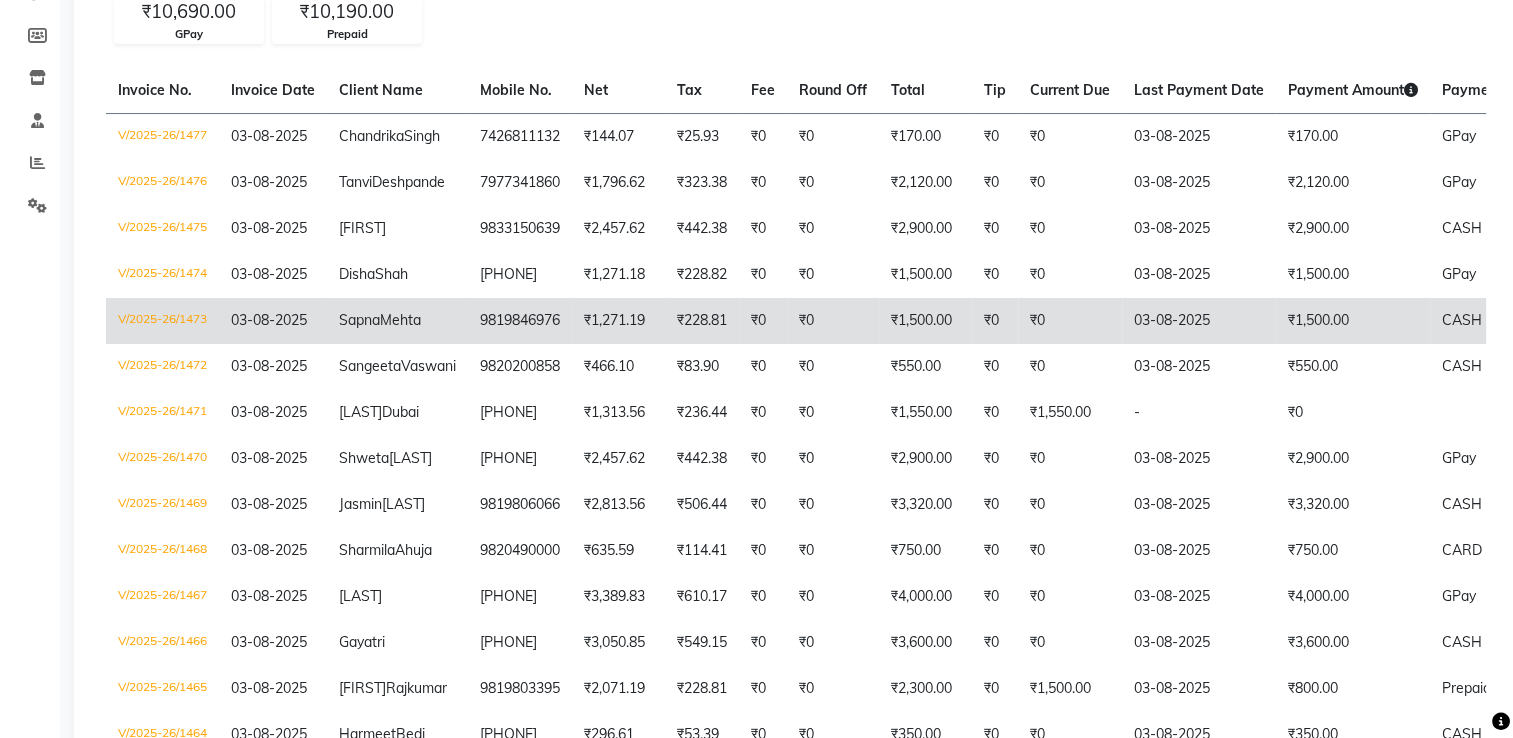 click on "V/2025-26/1473" 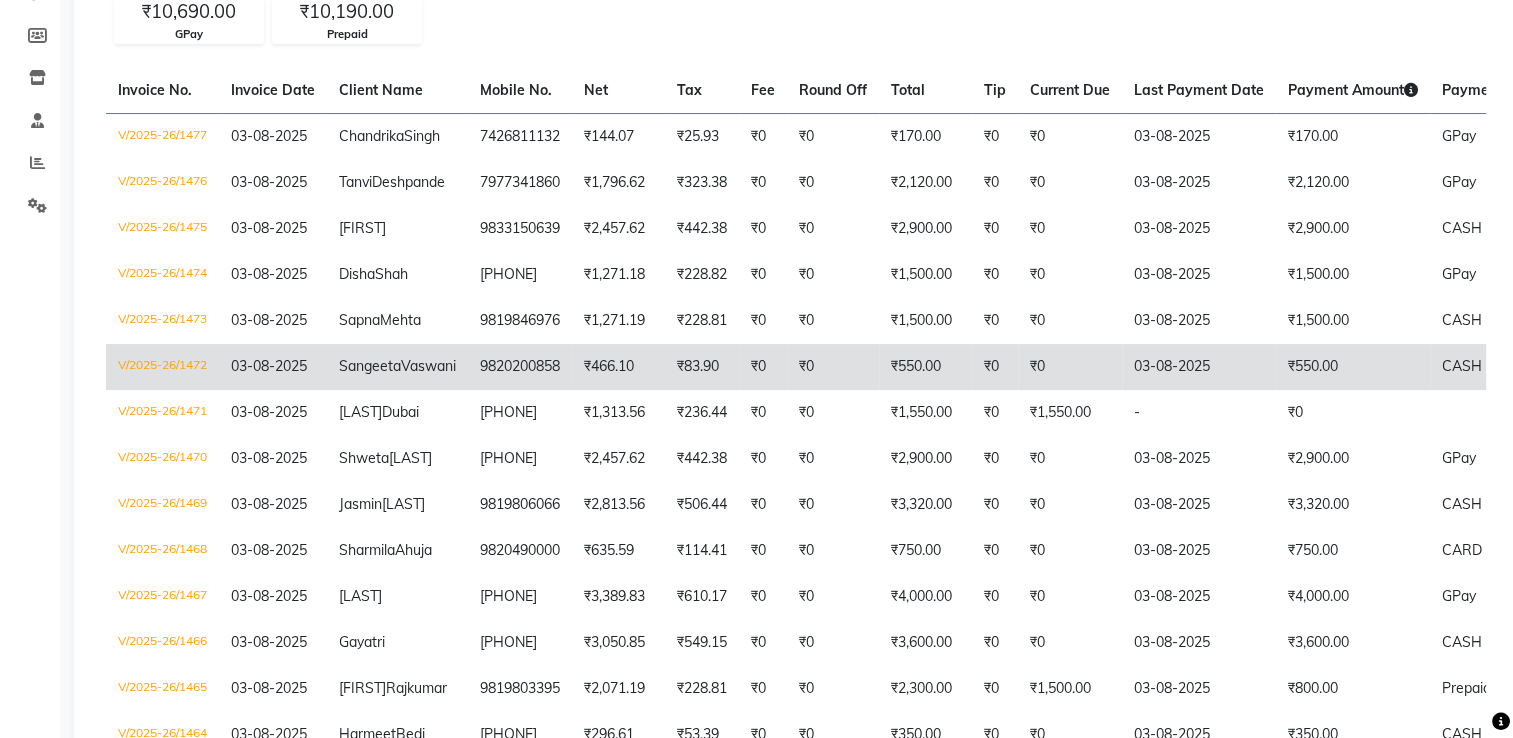 click on "V/2025-26/1472" 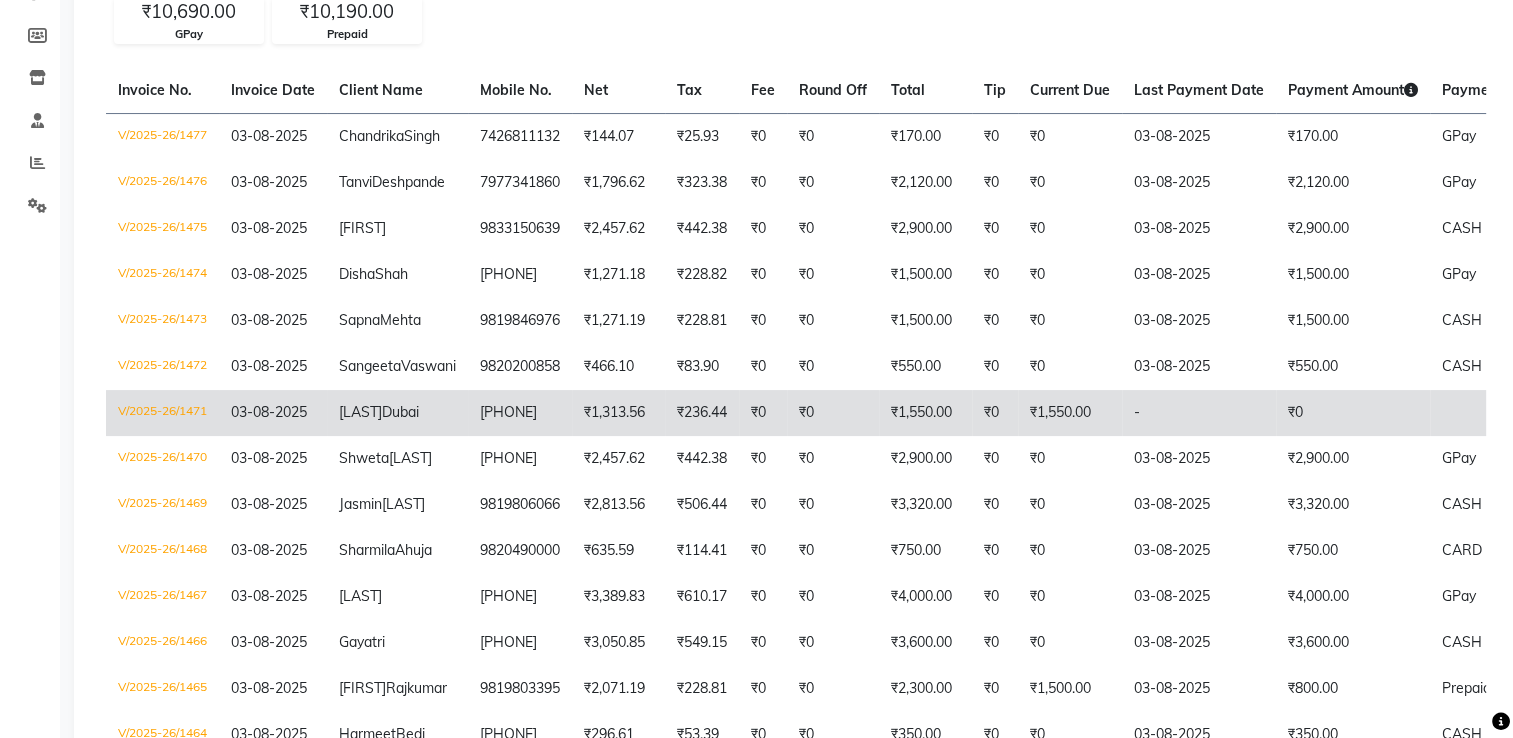 click on "V/2025-26/1471" 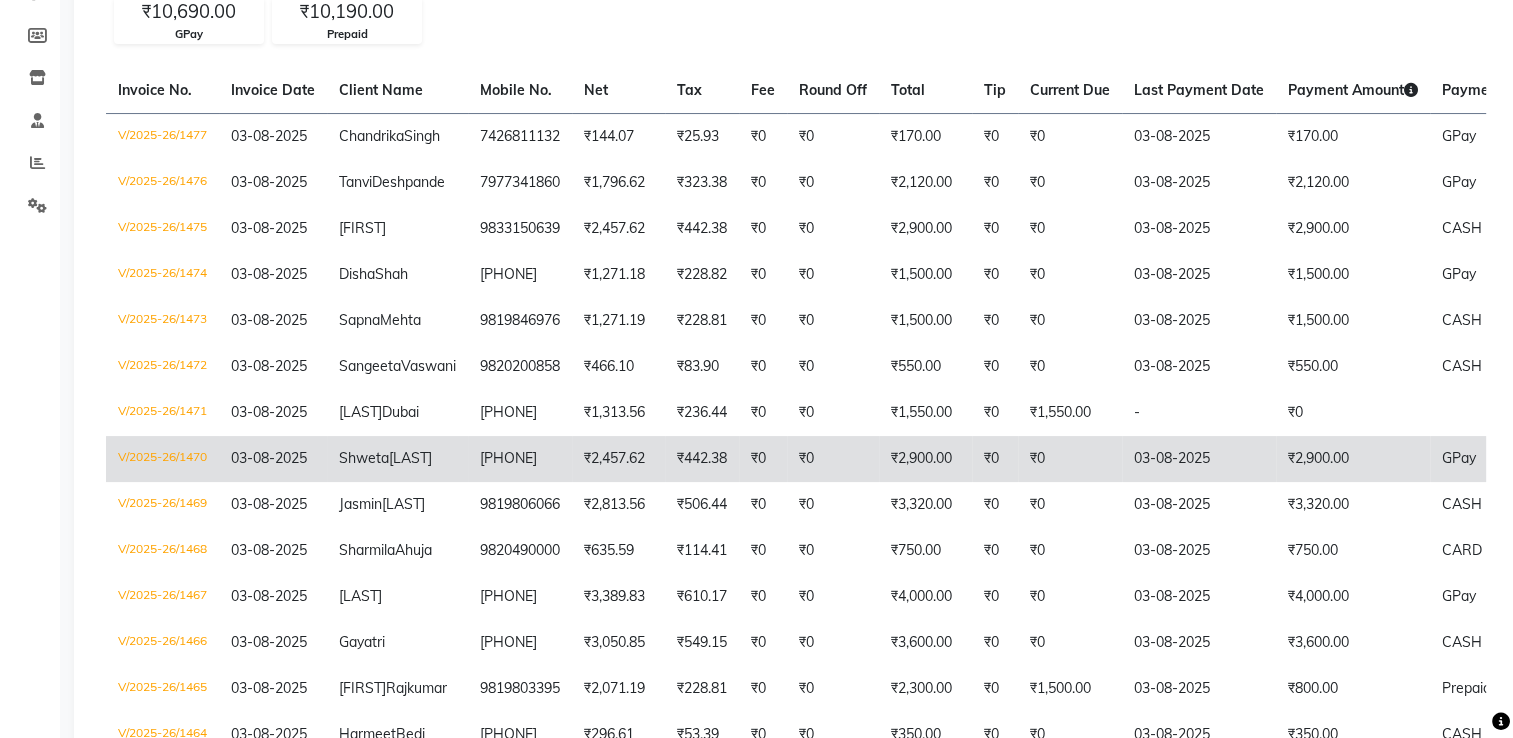 click on "V/2025-26/1470" 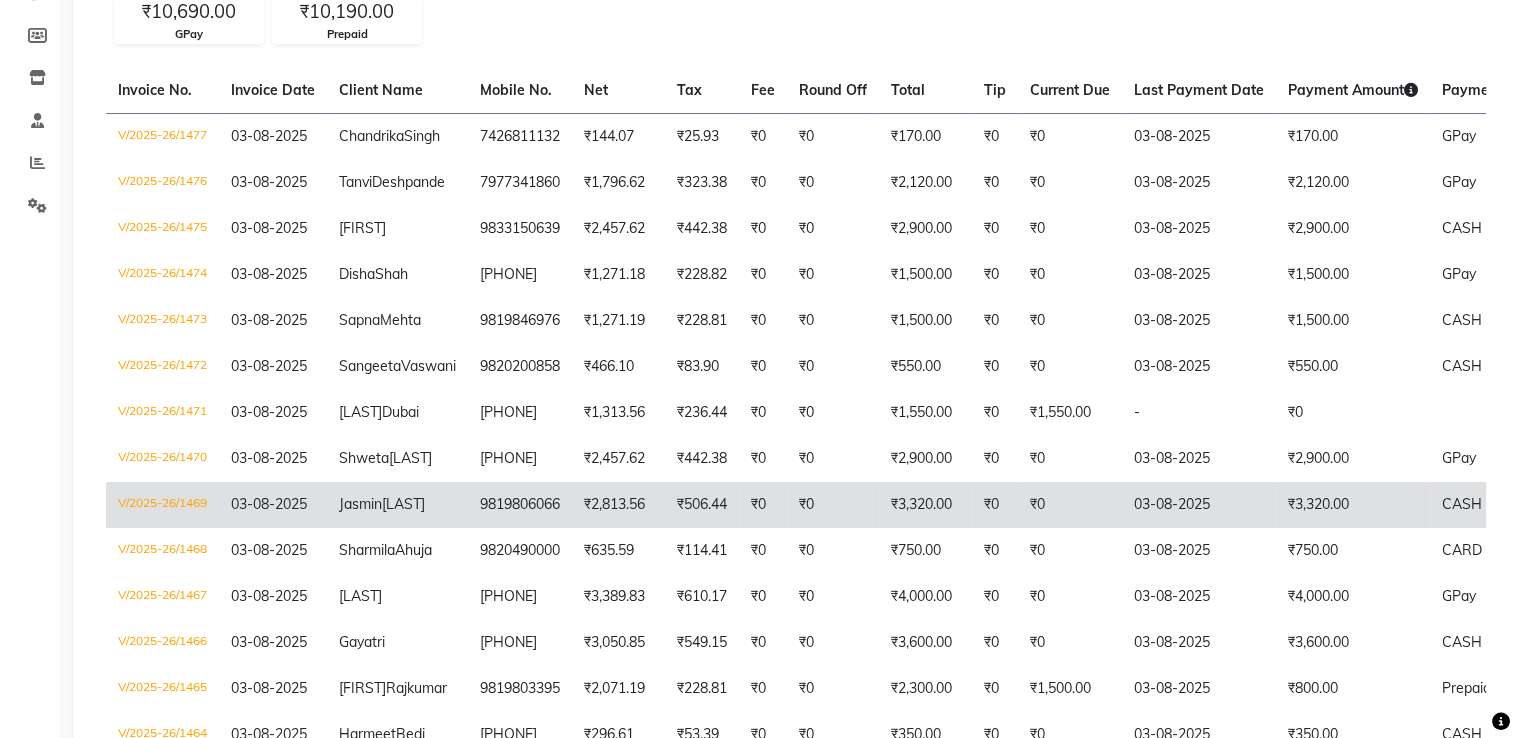 click on "V/2025-26/1469" 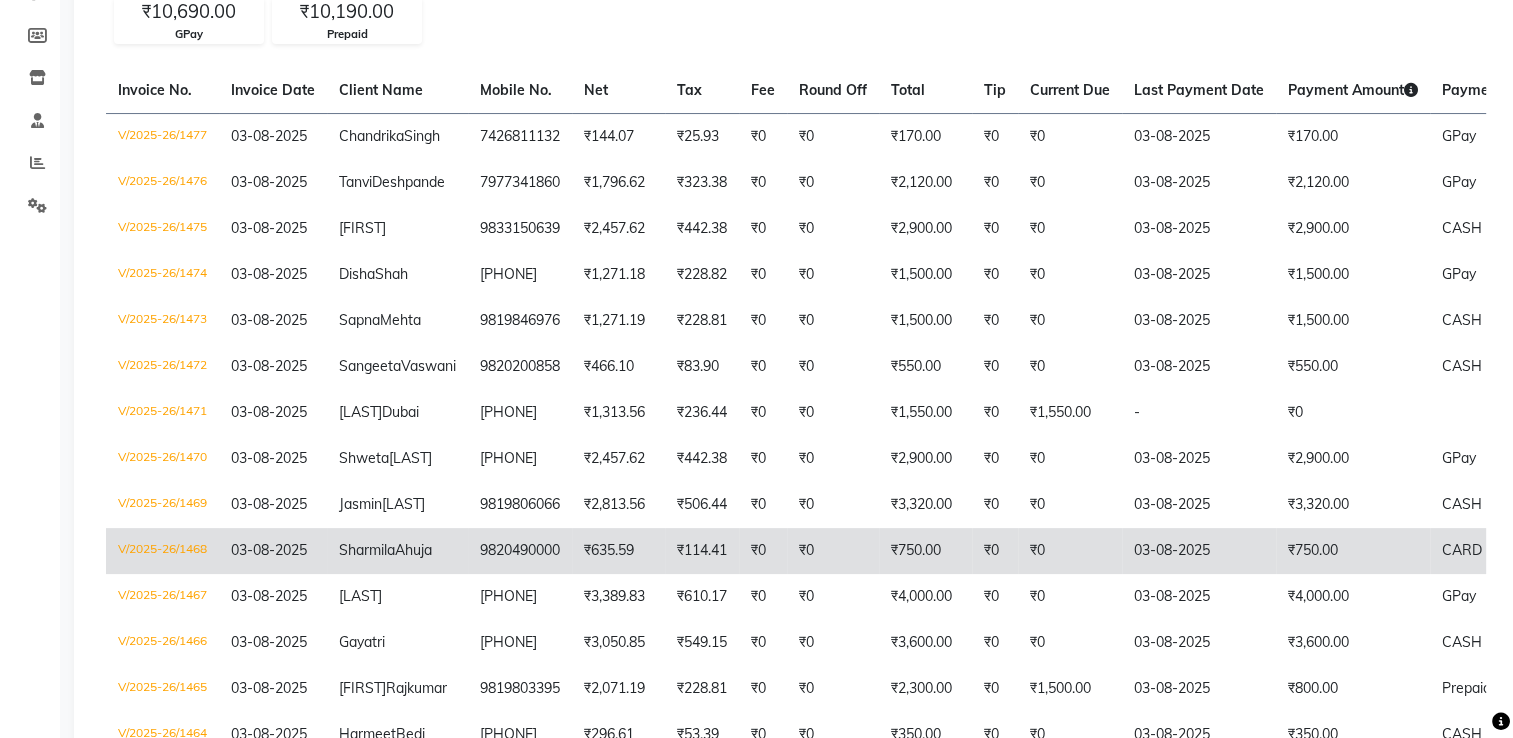 click on "V/2025-26/1468" 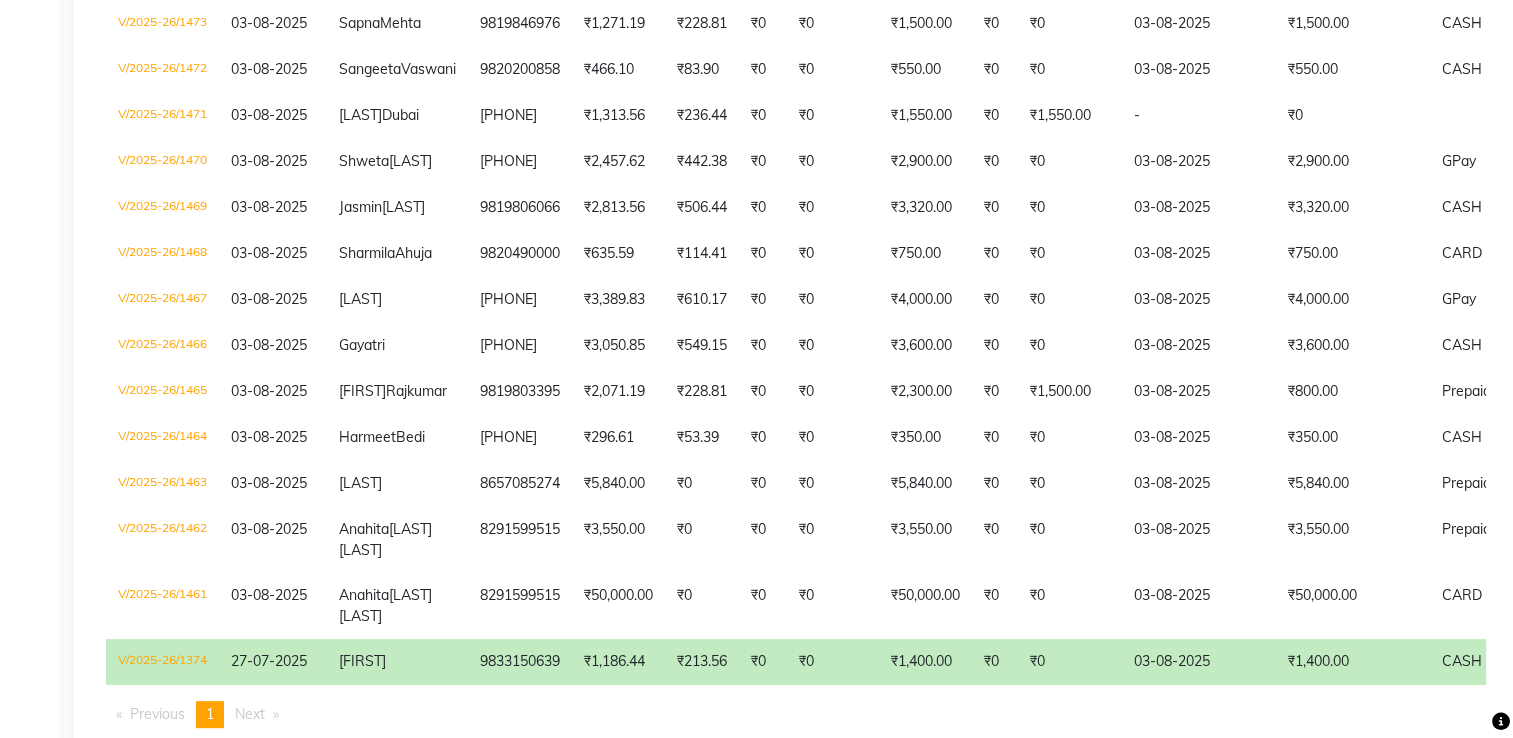 scroll, scrollTop: 583, scrollLeft: 0, axis: vertical 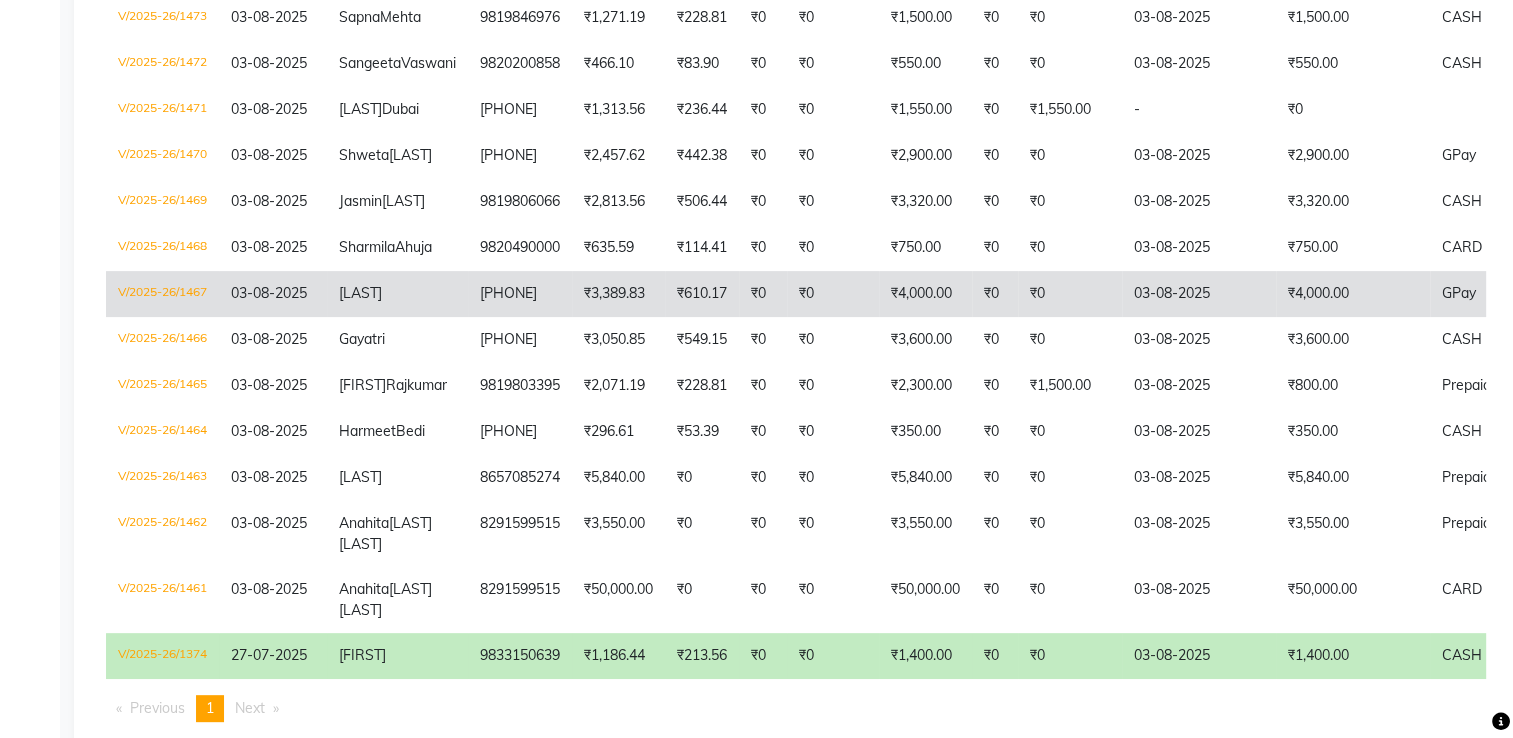 click on "V/2025-26/1467" 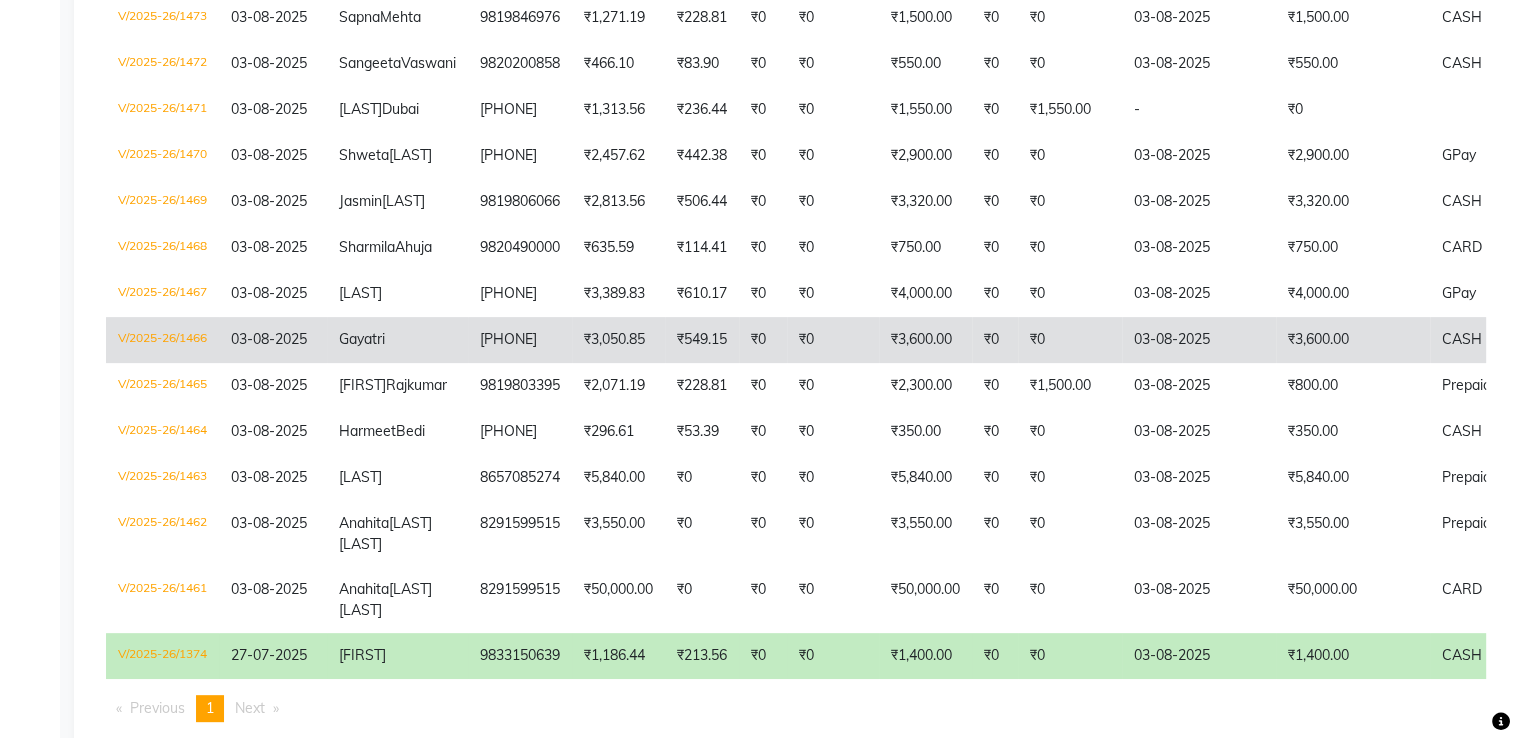 click on "V/2025-26/1466" 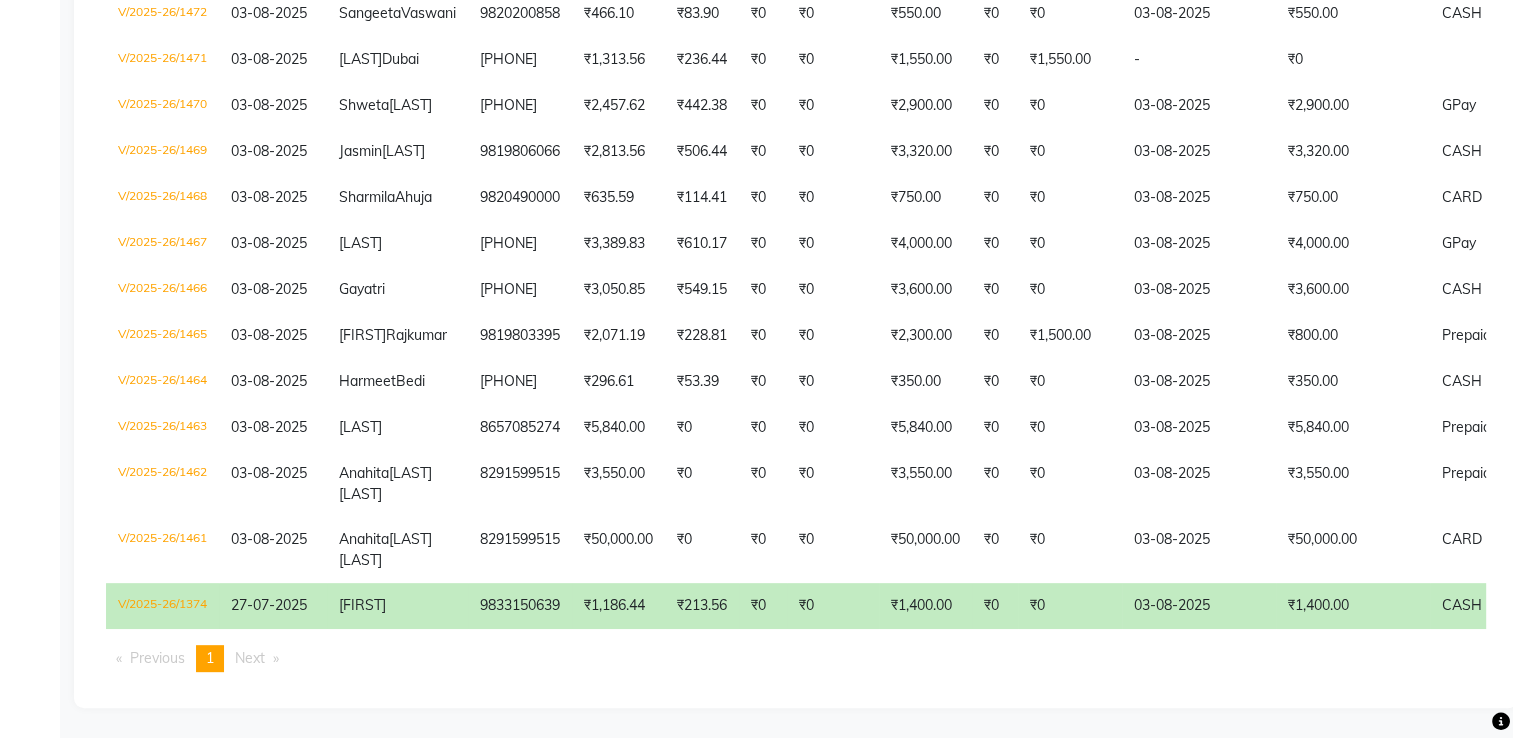 scroll, scrollTop: 889, scrollLeft: 0, axis: vertical 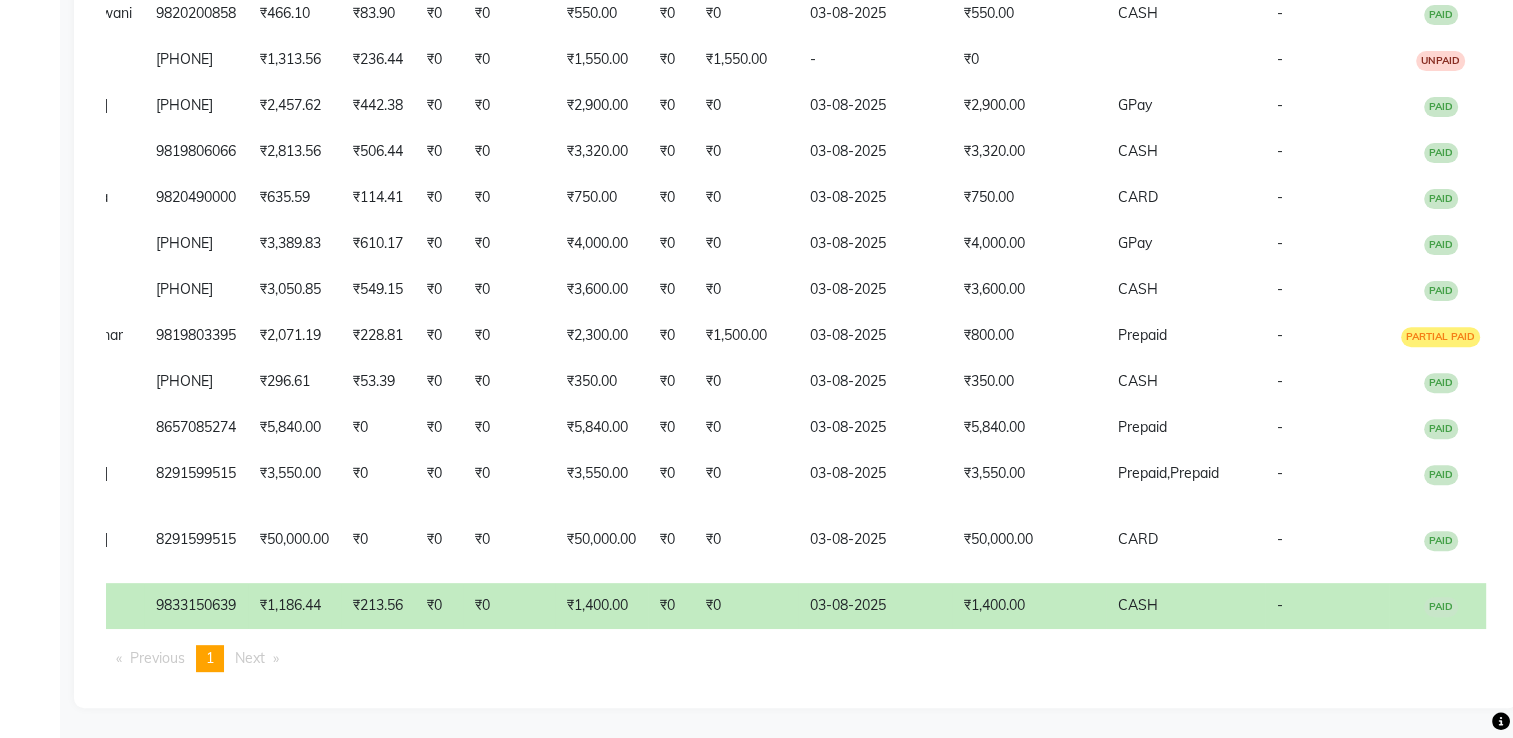 select on "service" 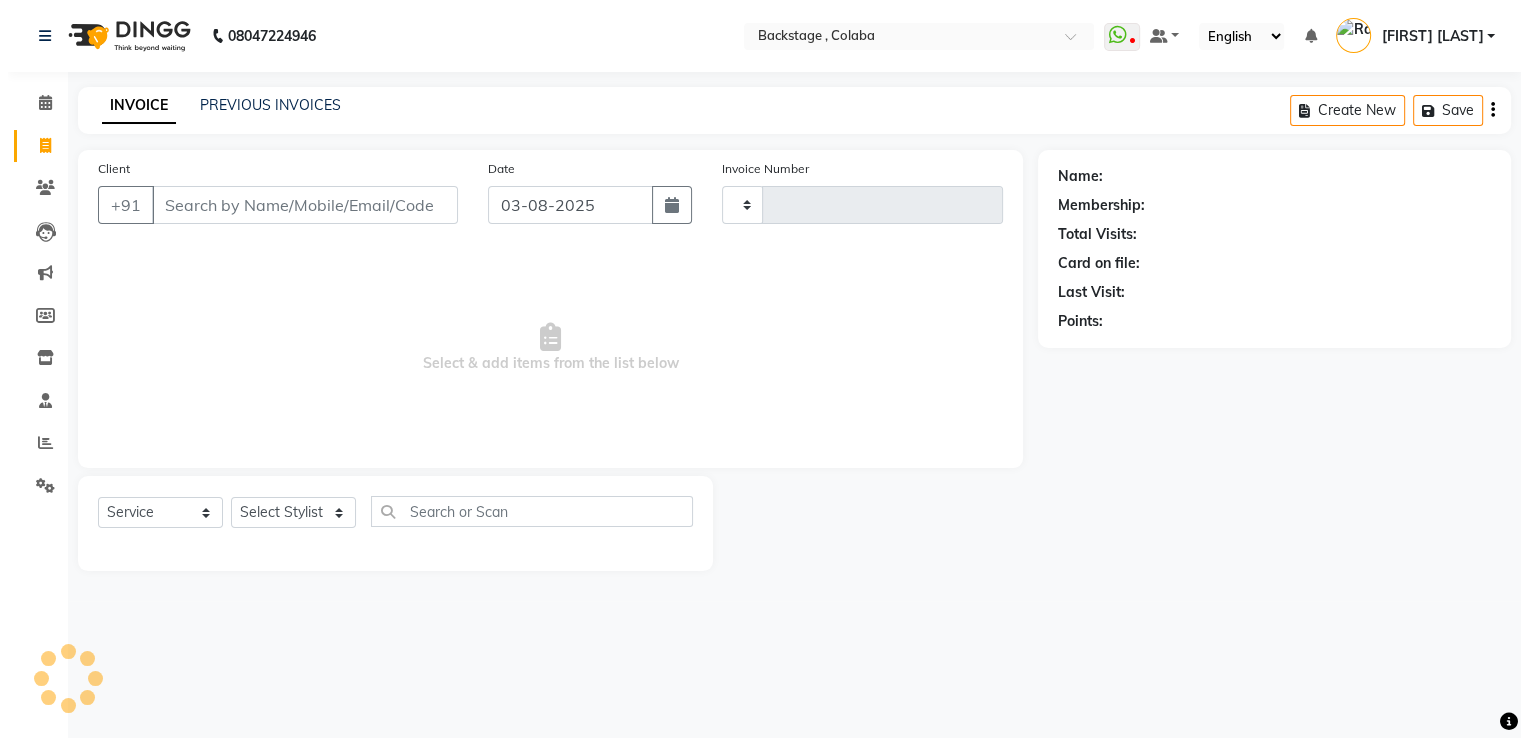 scroll, scrollTop: 0, scrollLeft: 0, axis: both 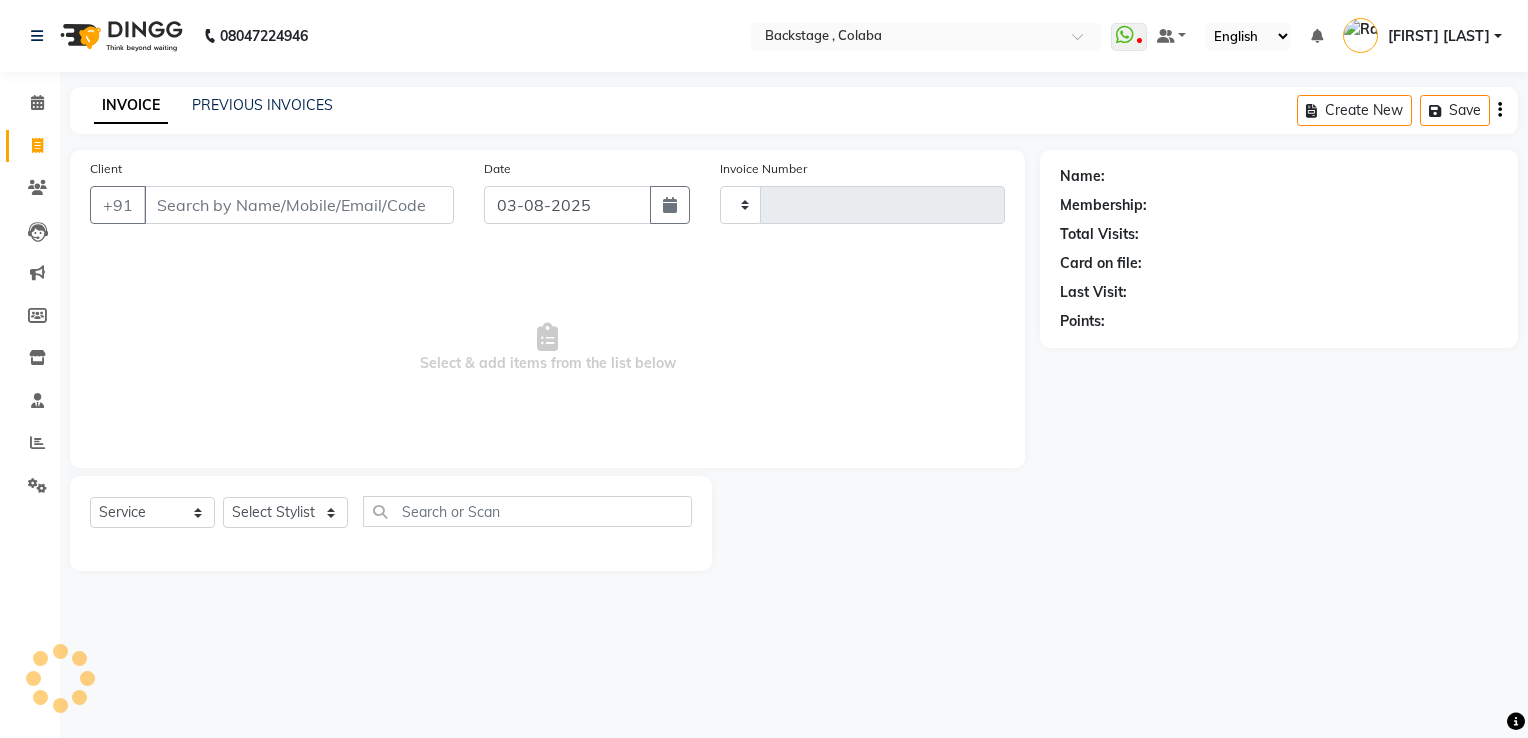 type on "1478" 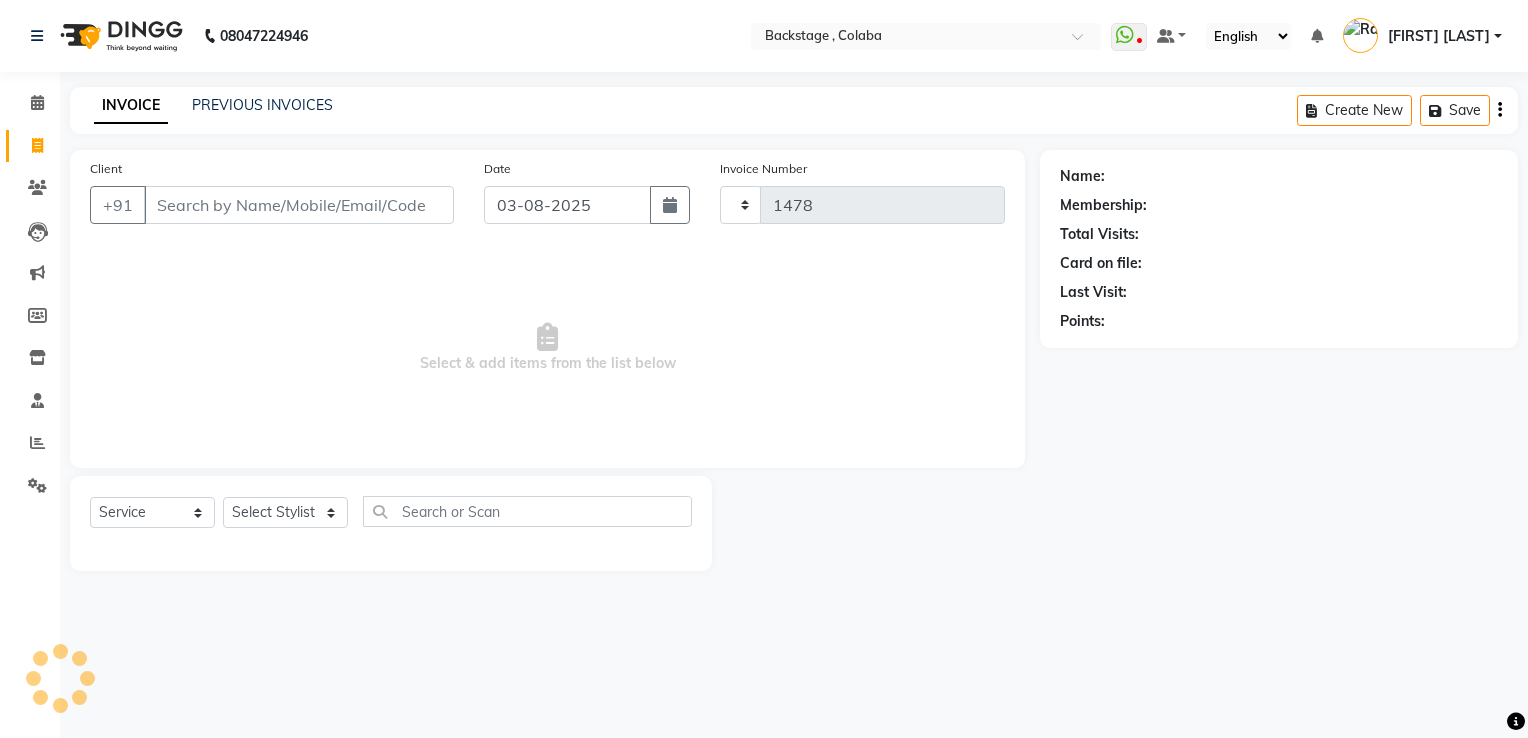 select on "5451" 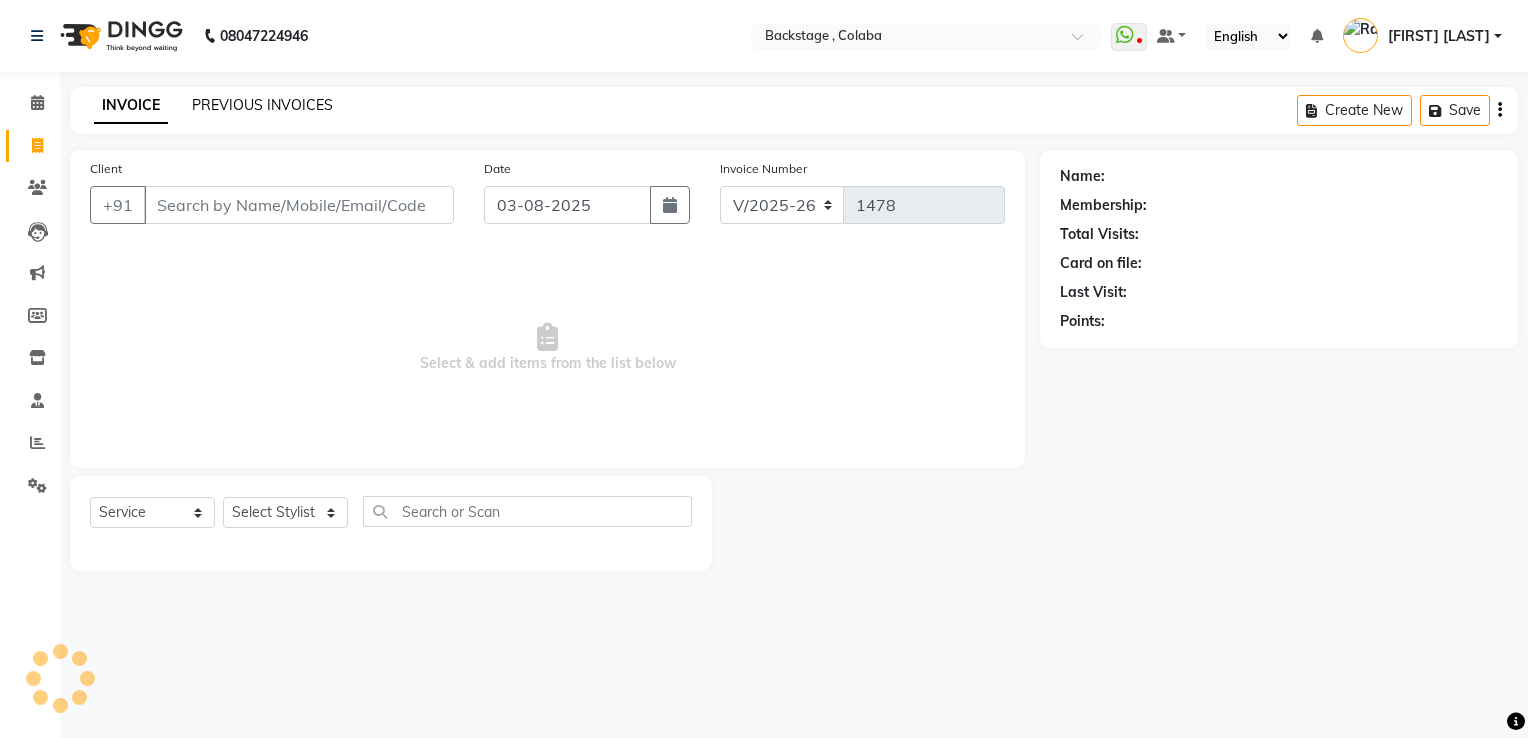click on "PREVIOUS INVOICES" 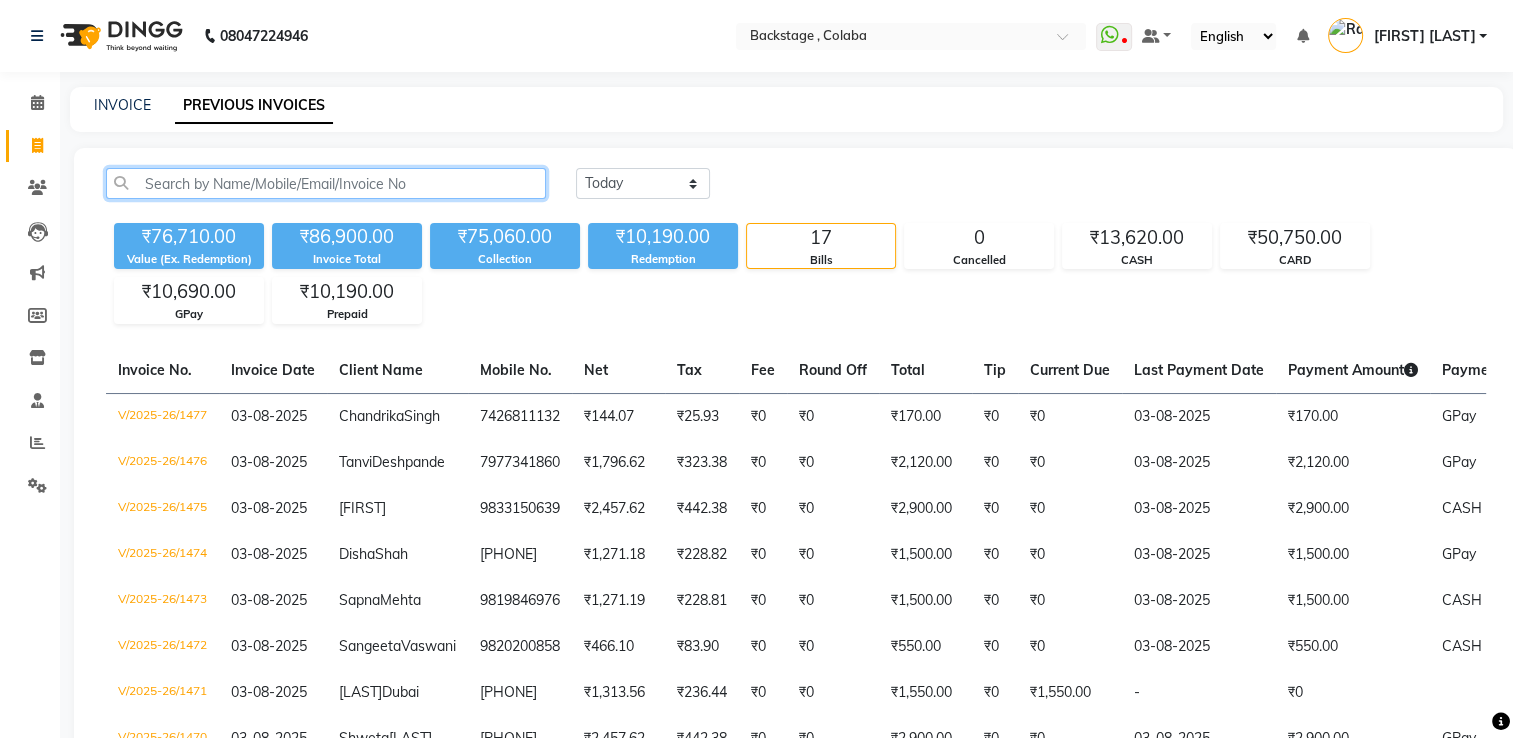 click 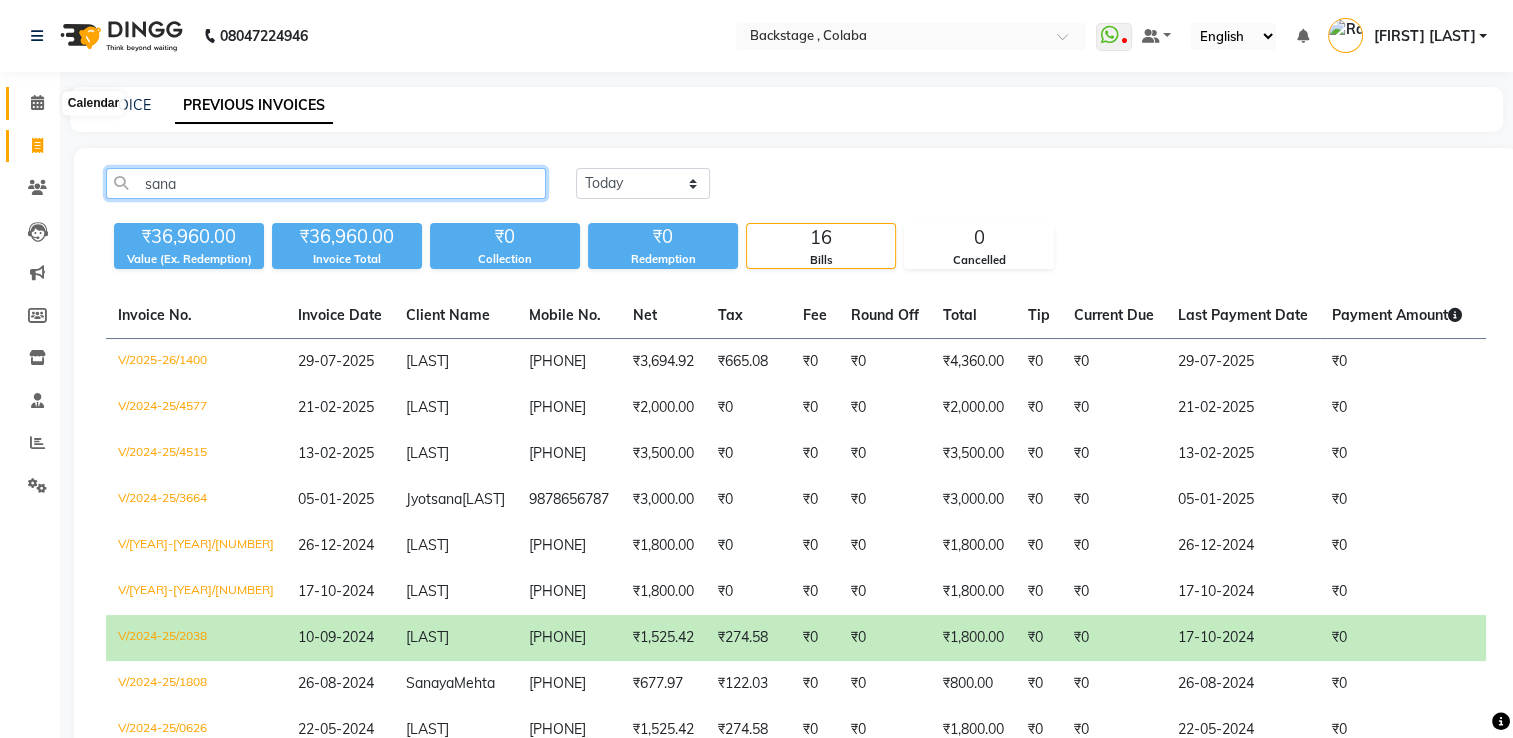type on "sana" 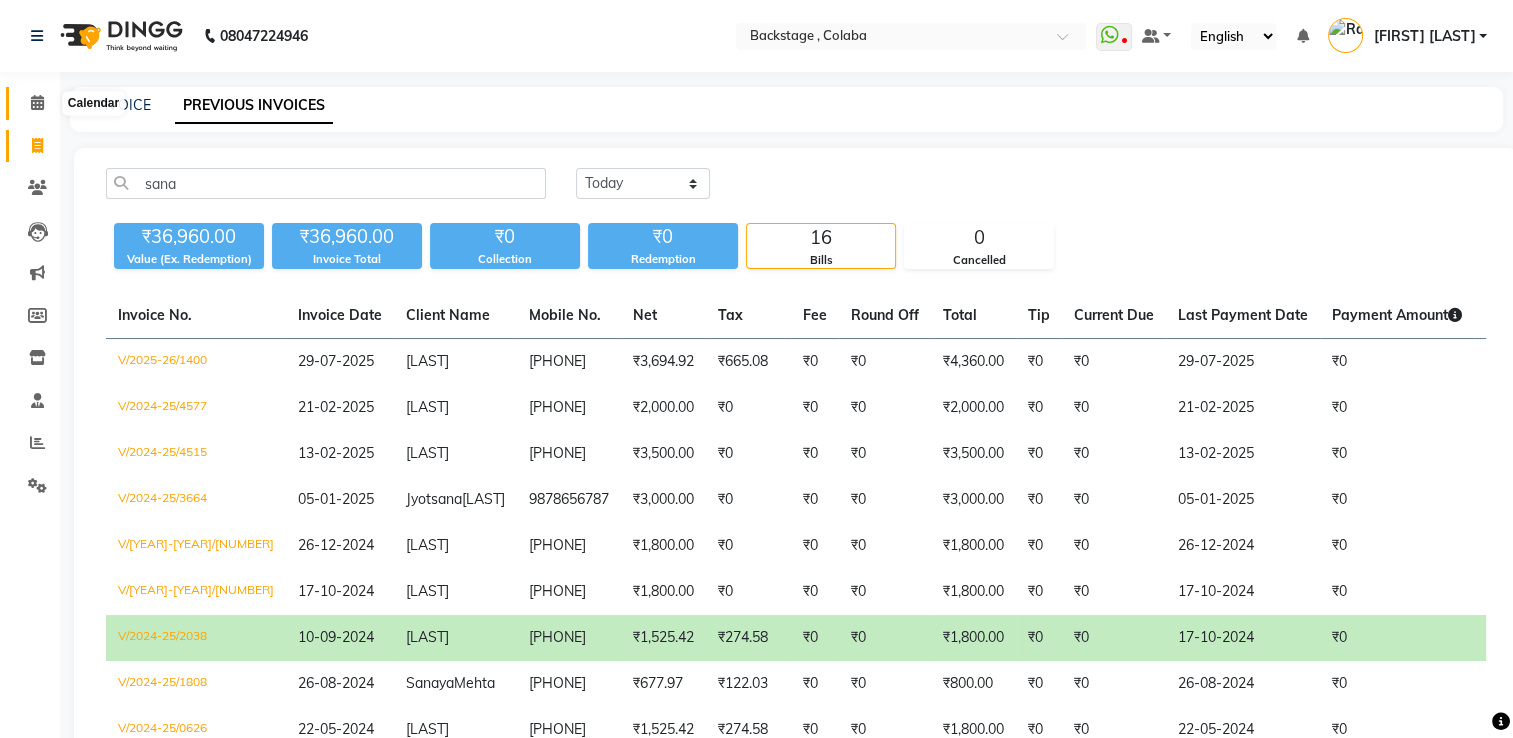 click 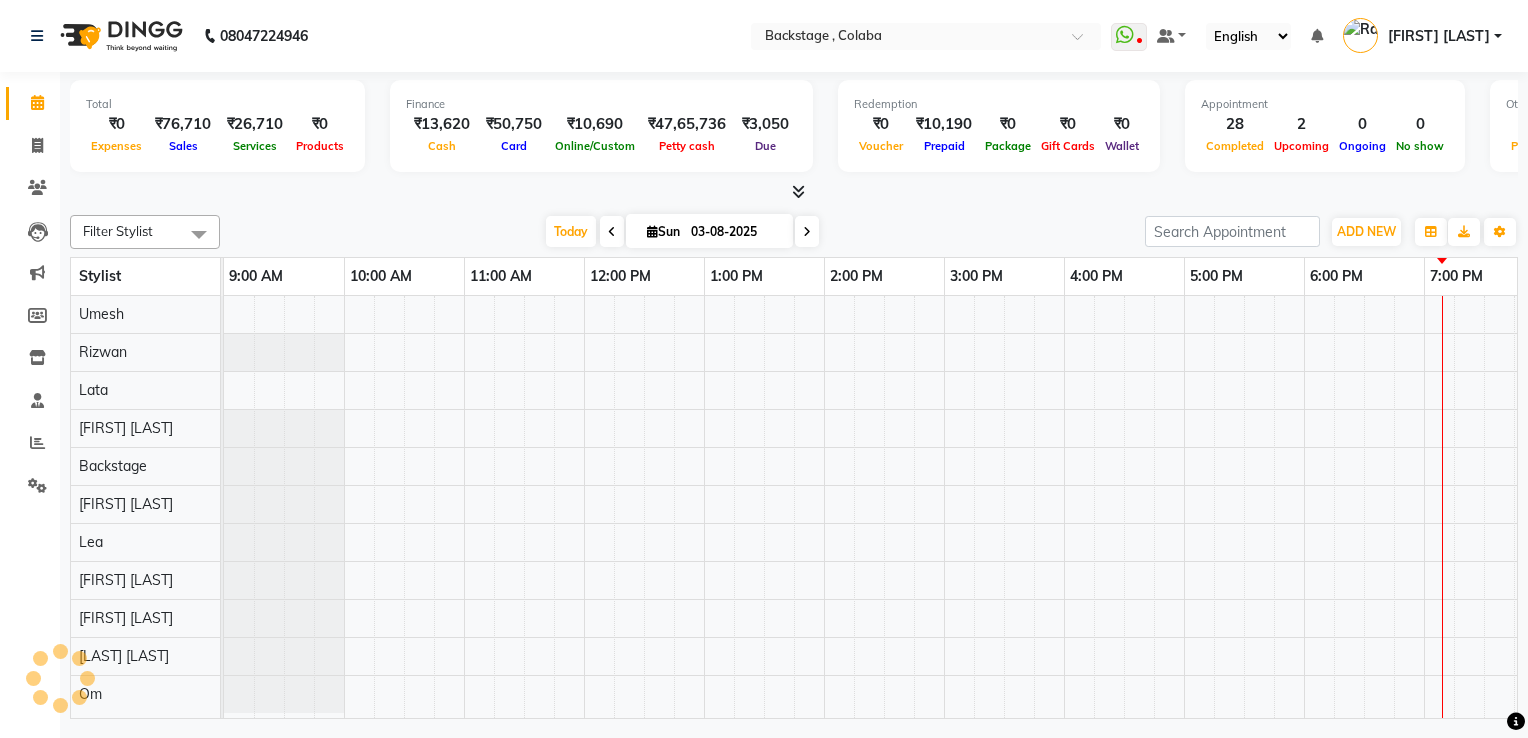 scroll, scrollTop: 0, scrollLeft: 266, axis: horizontal 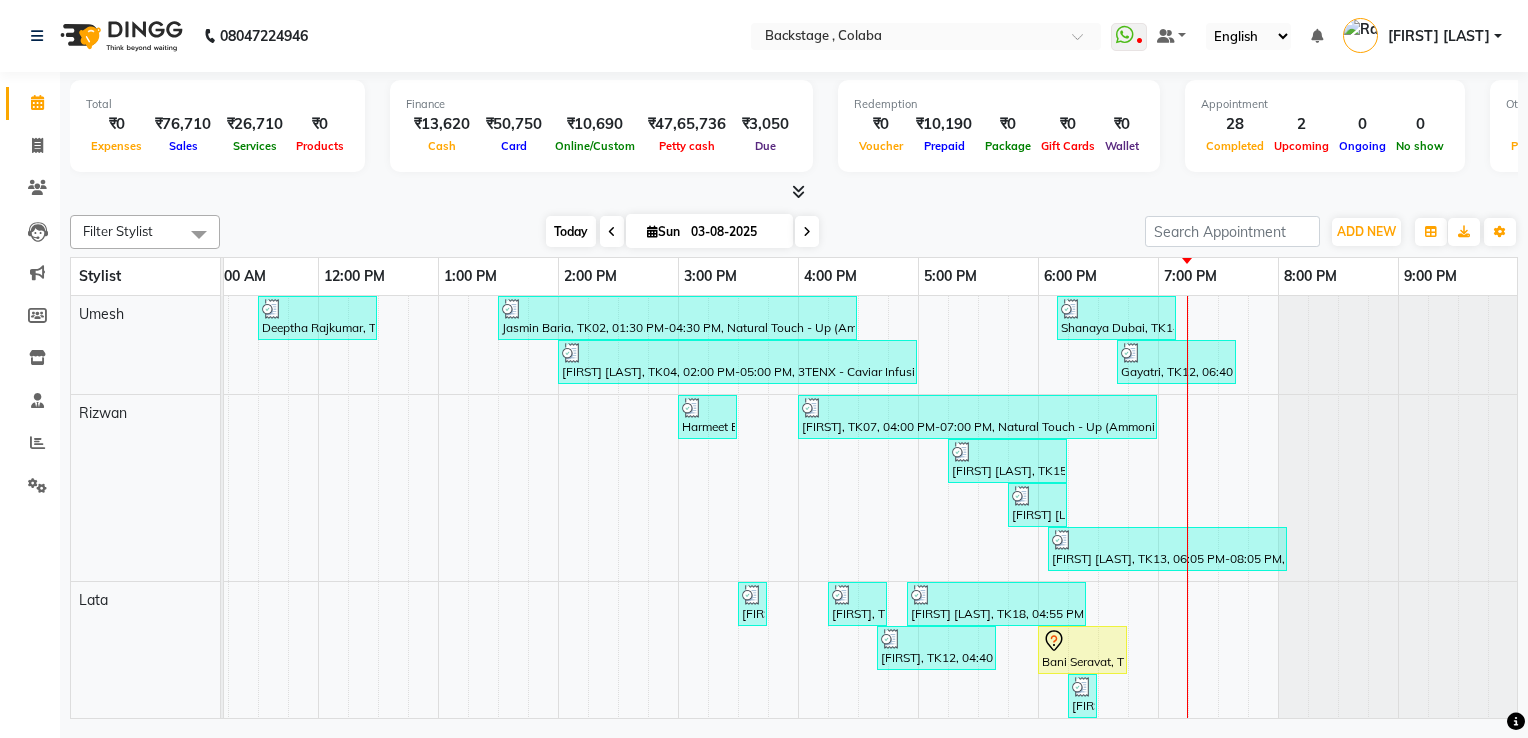 click on "Today" at bounding box center [571, 231] 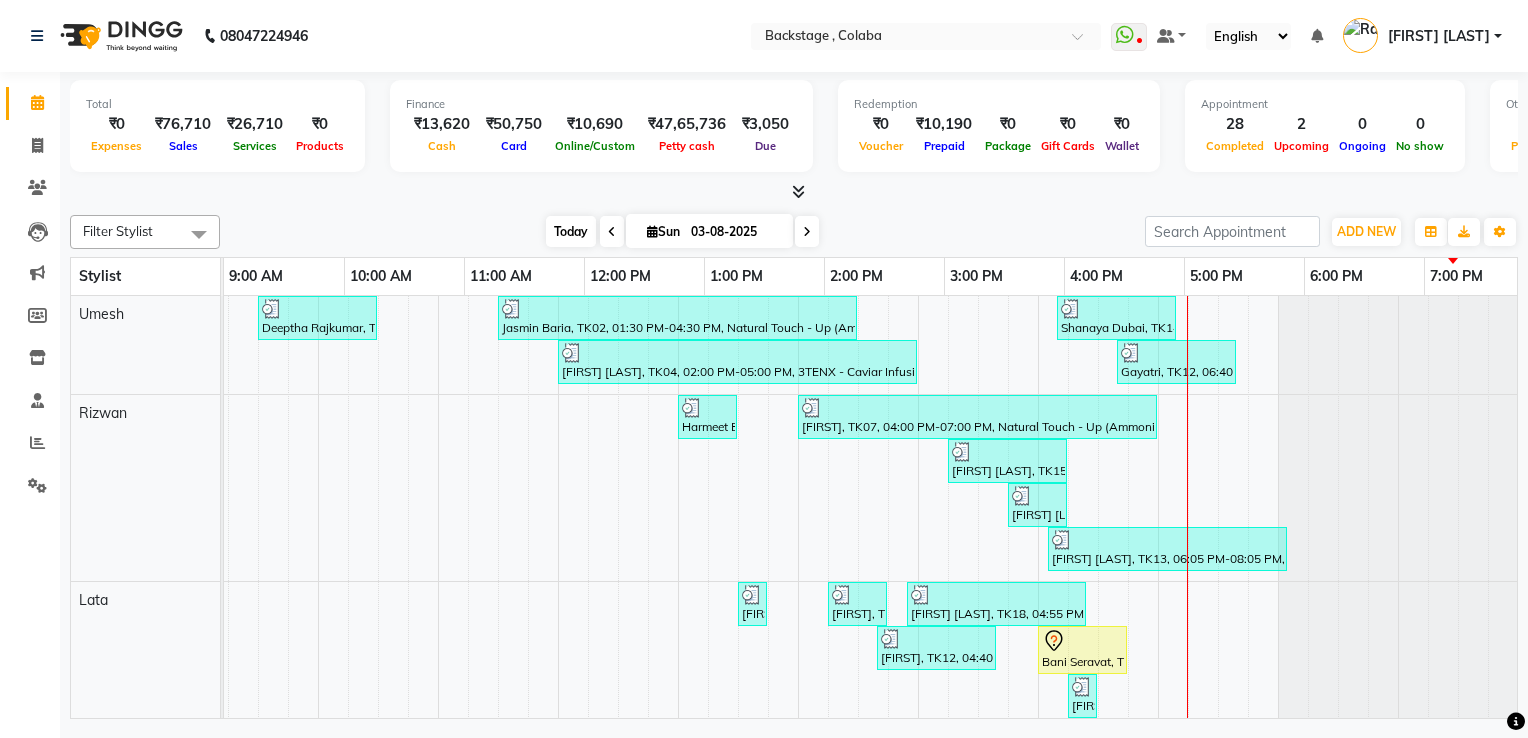 scroll, scrollTop: 0, scrollLeft: 0, axis: both 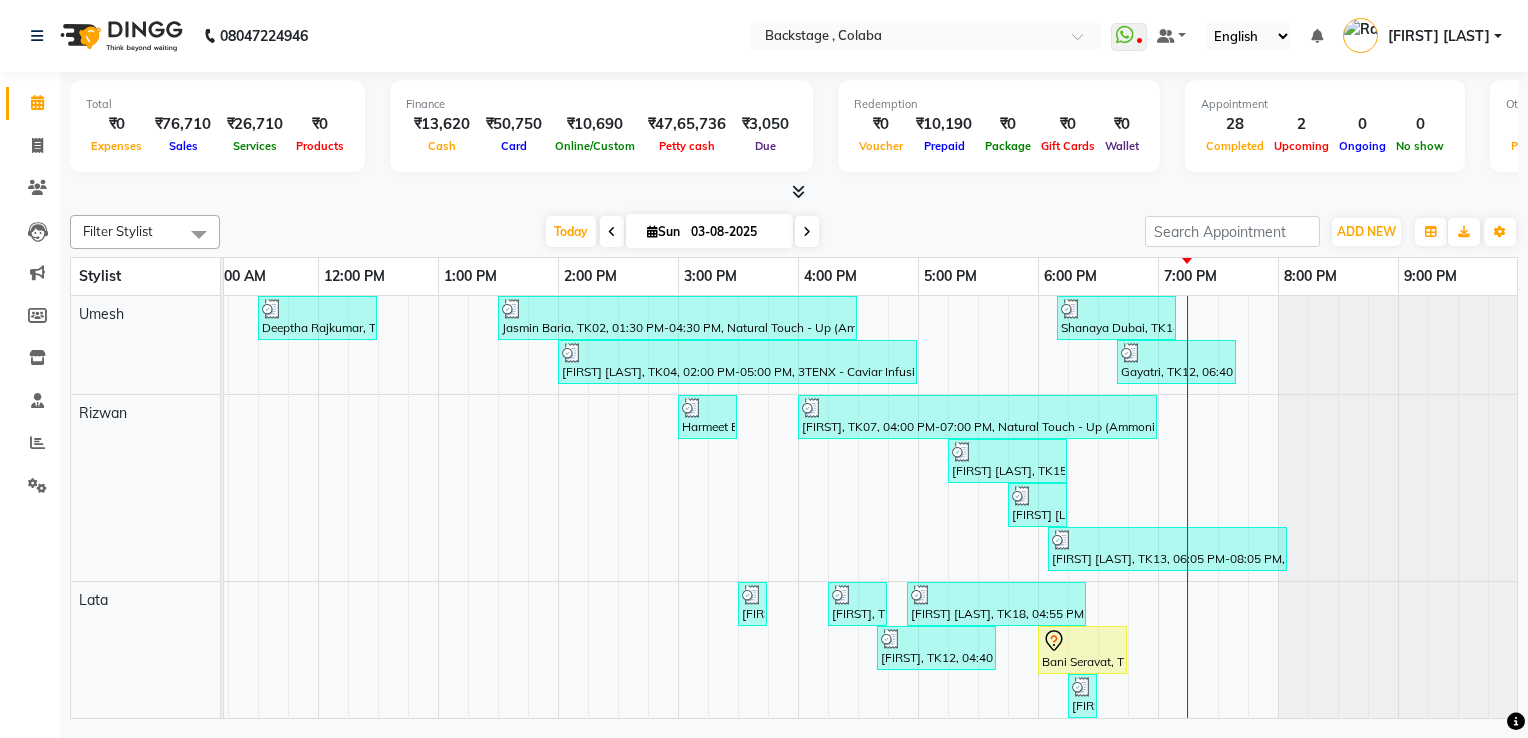 click on "Today  Sun 03-08-2025" at bounding box center (682, 232) 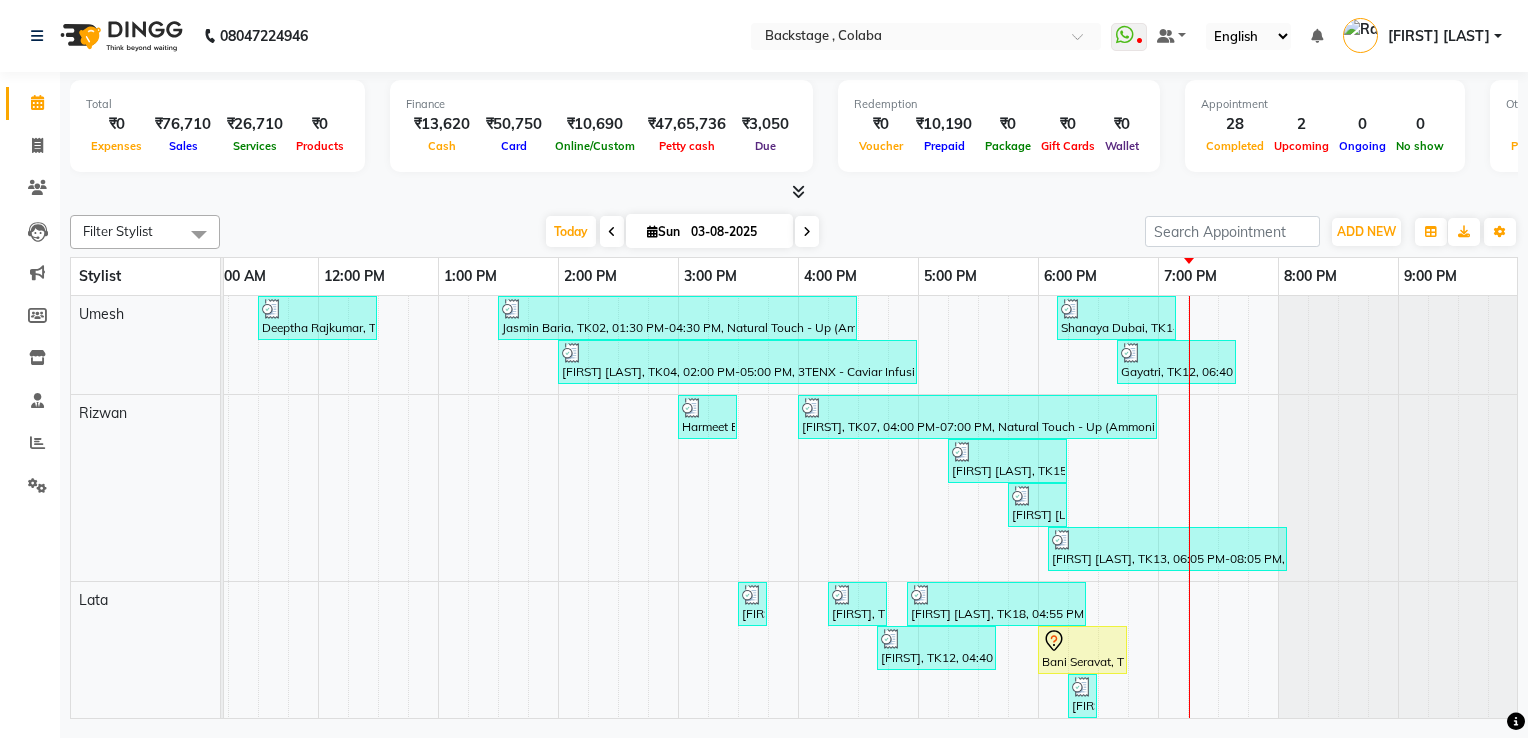 scroll, scrollTop: 32, scrollLeft: 266, axis: both 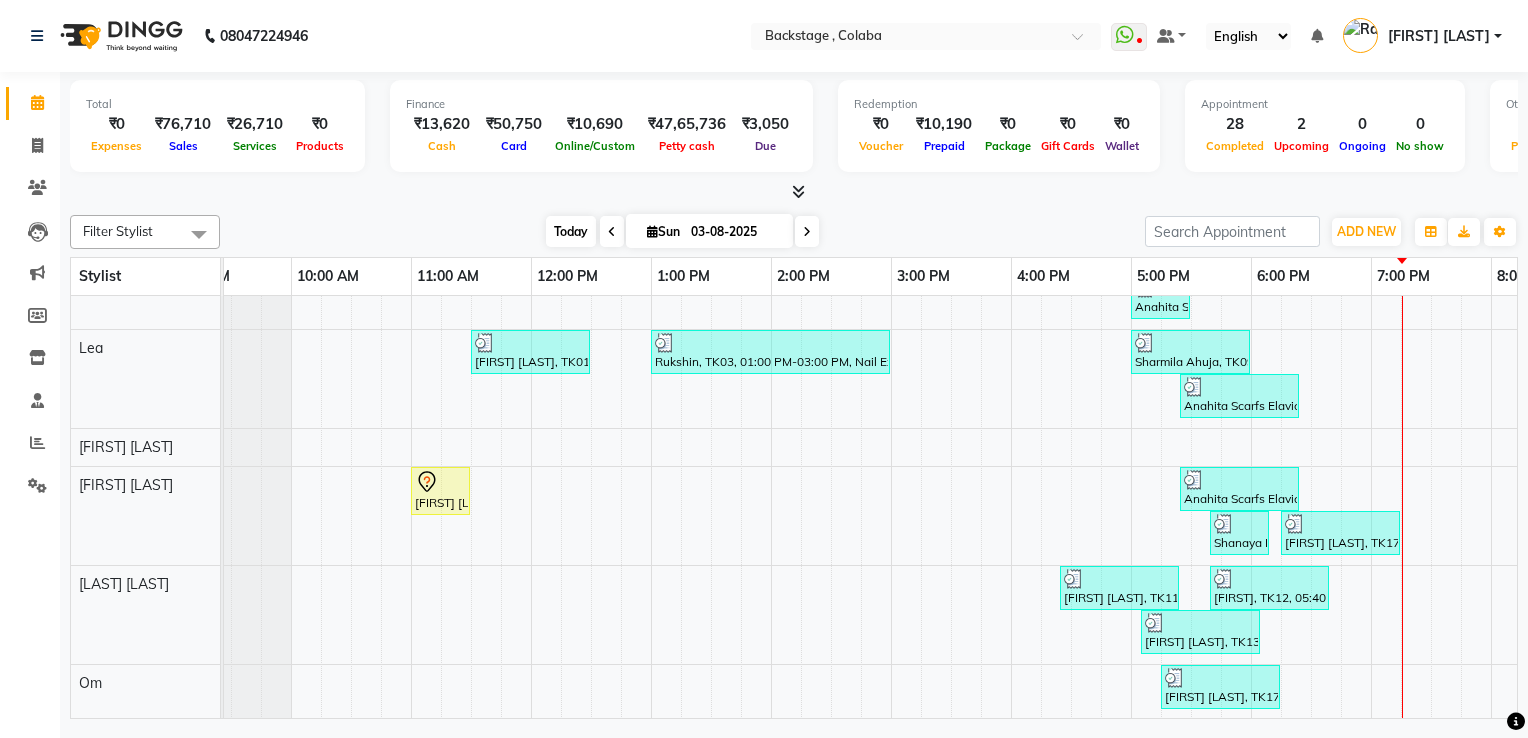 click on "Today" at bounding box center (571, 231) 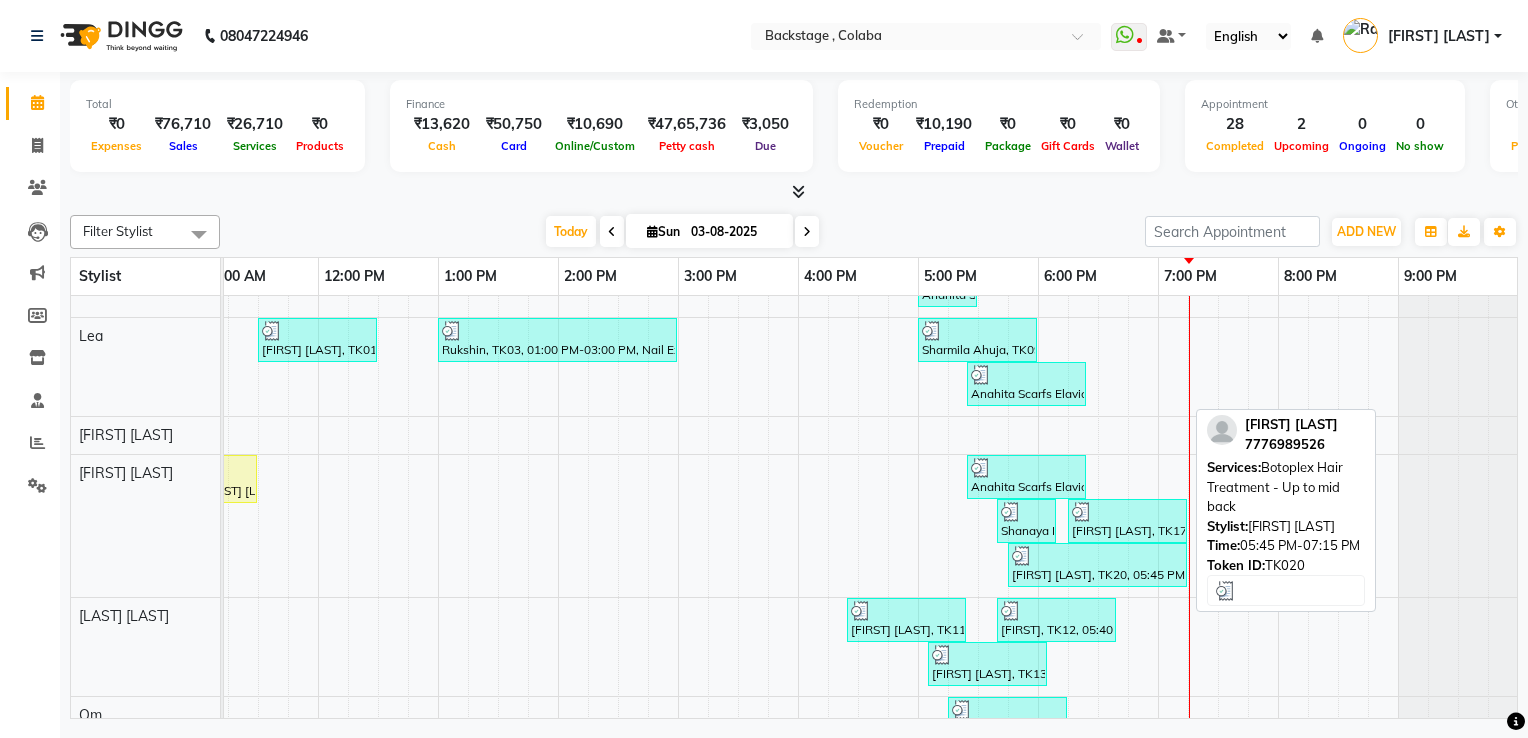 click on "Vaishnavi Pawar, TK20, 05:45 PM-07:15 PM, Botoplex Hair Treatment  - Up to mid back" at bounding box center [1097, 565] 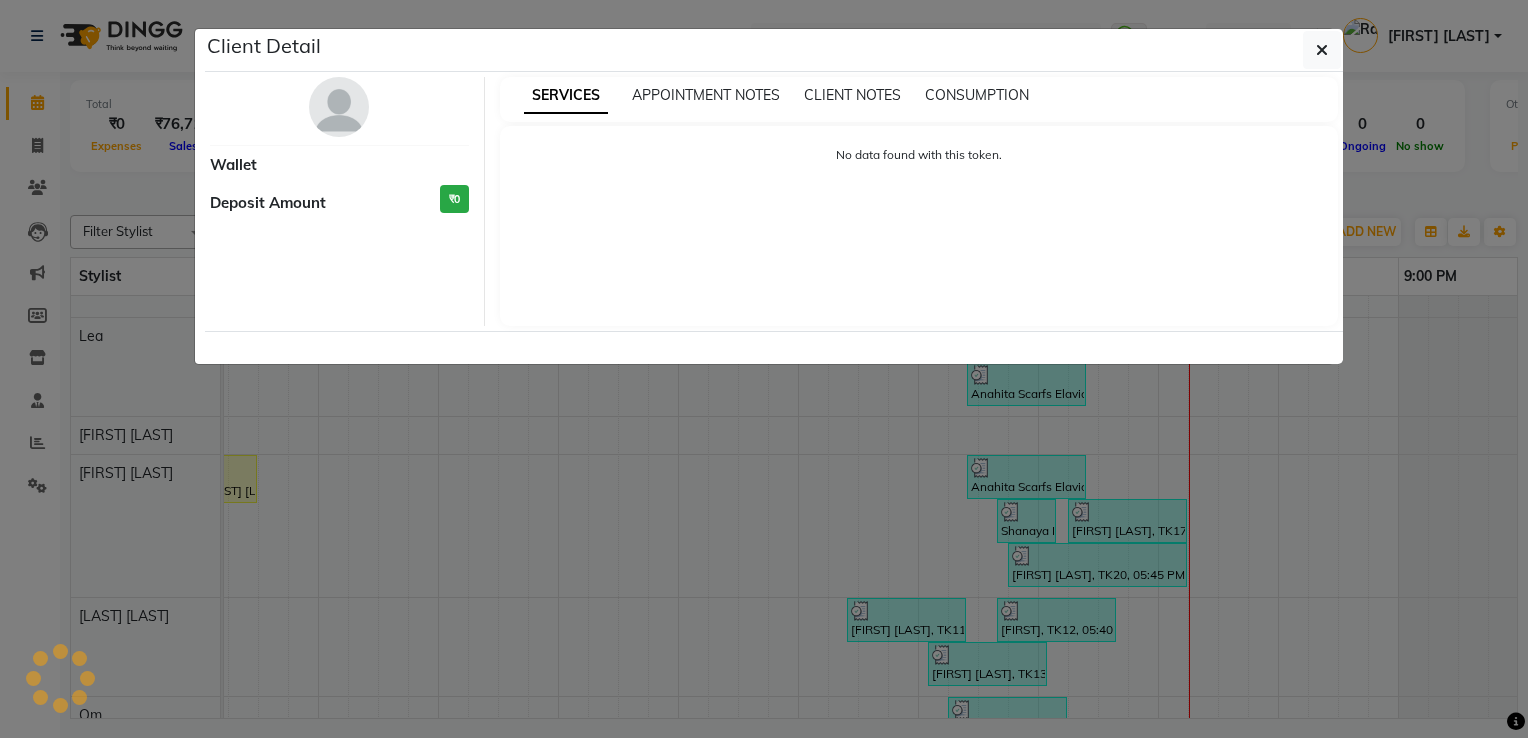 select on "3" 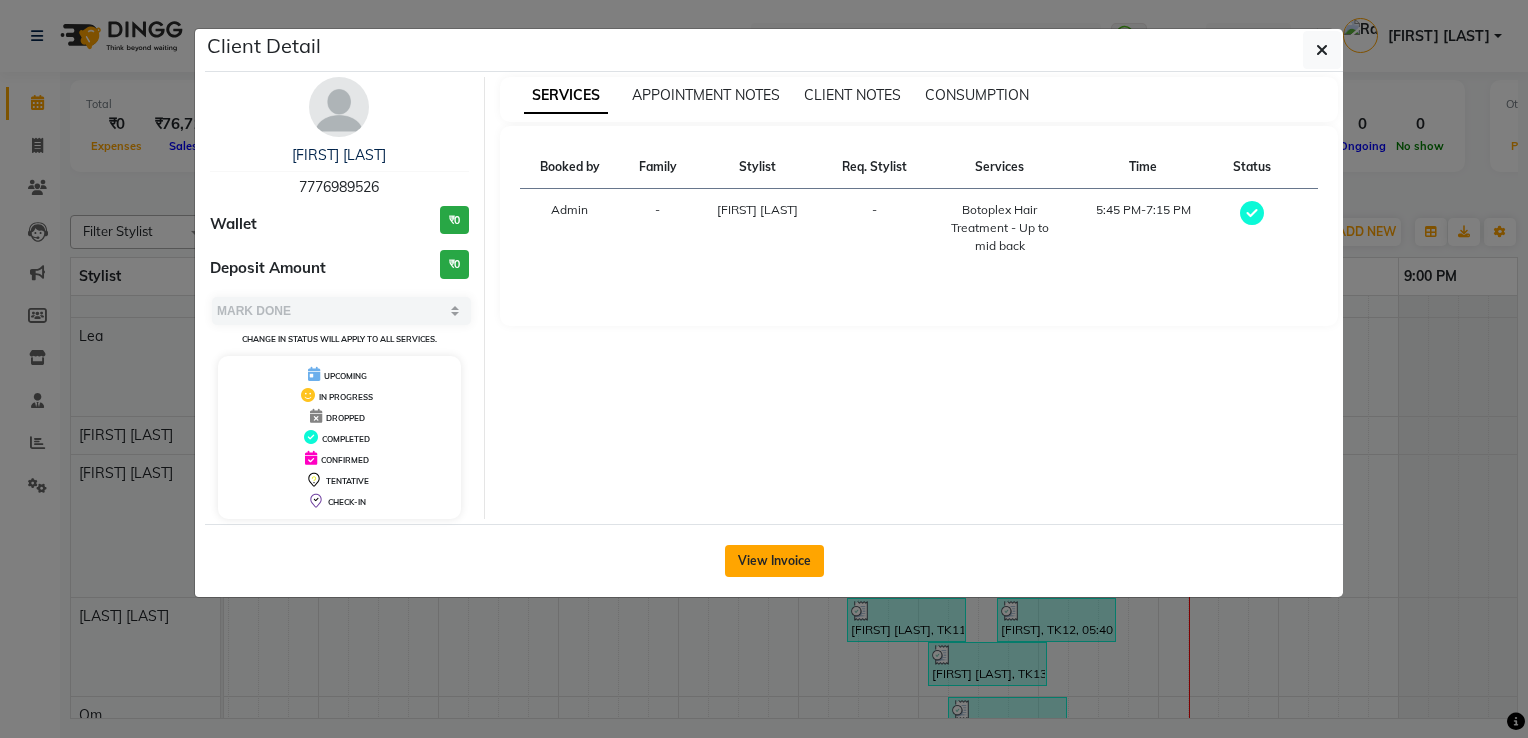 click on "View Invoice" 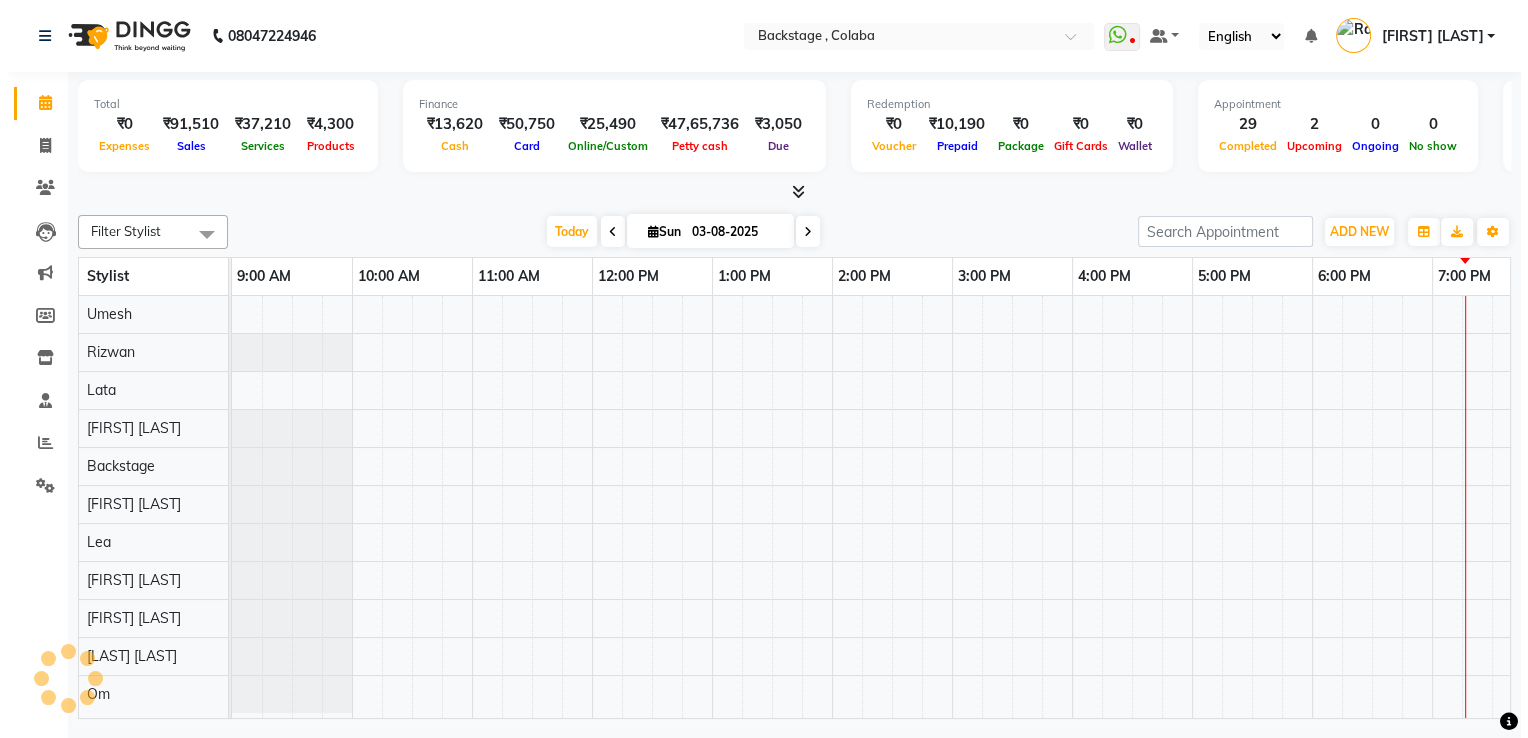 scroll, scrollTop: 0, scrollLeft: 0, axis: both 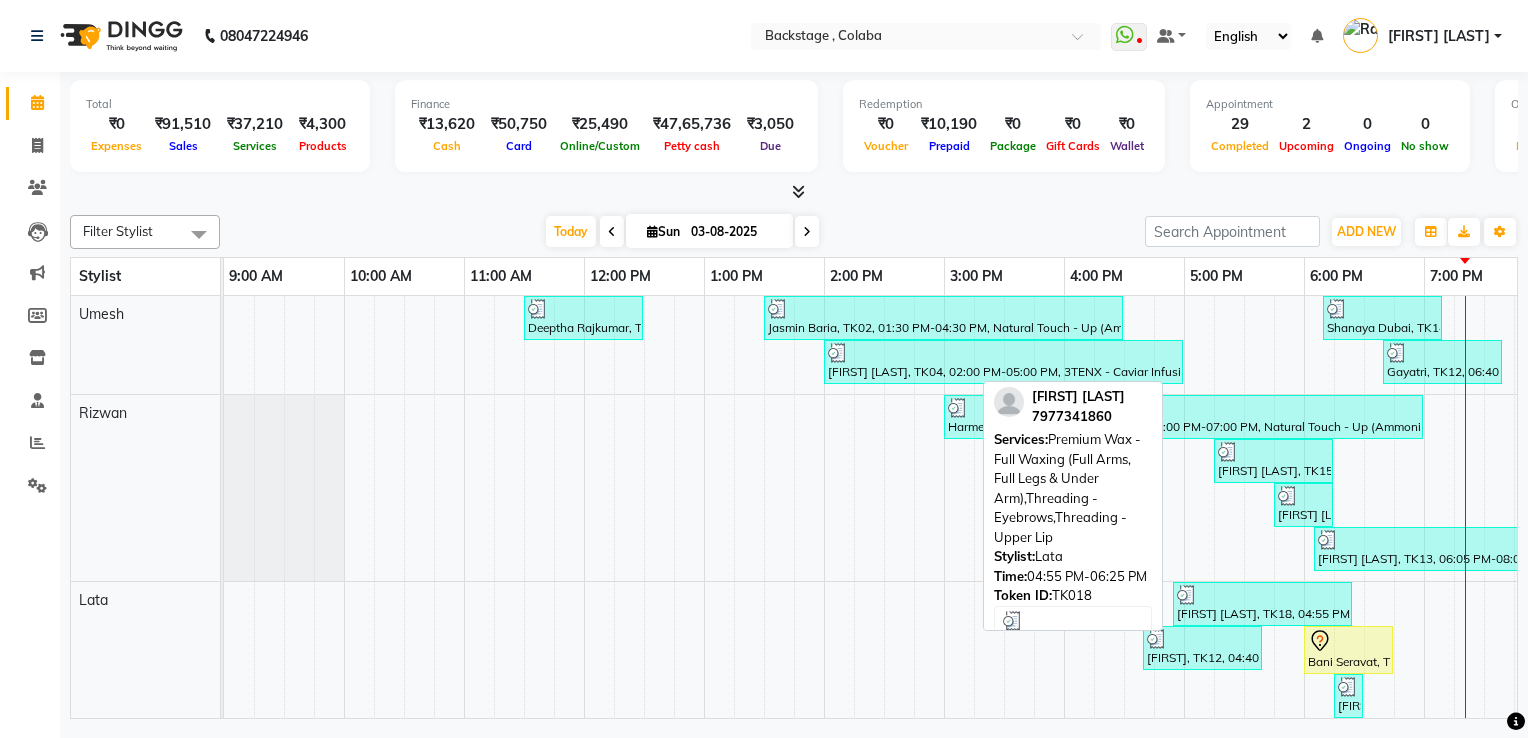 click on "Tanvi Deshpande, TK18, 04:55 PM-06:25 PM, Premium Wax - Full Waxing (Full Arms, Full Legs & Under Arm),Threading  - Eyebrows,Threading  - Upper Lip" at bounding box center (1262, 604) 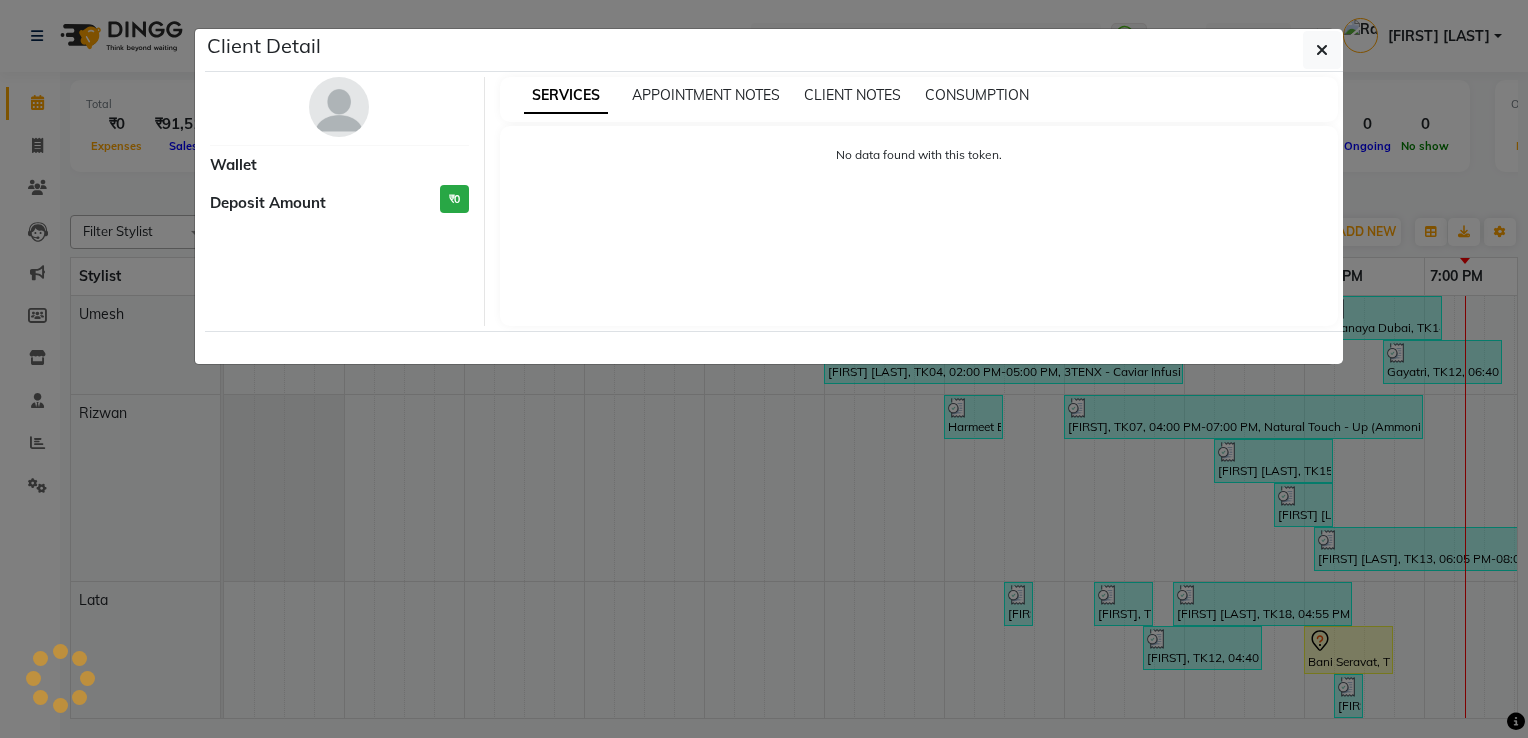 select on "3" 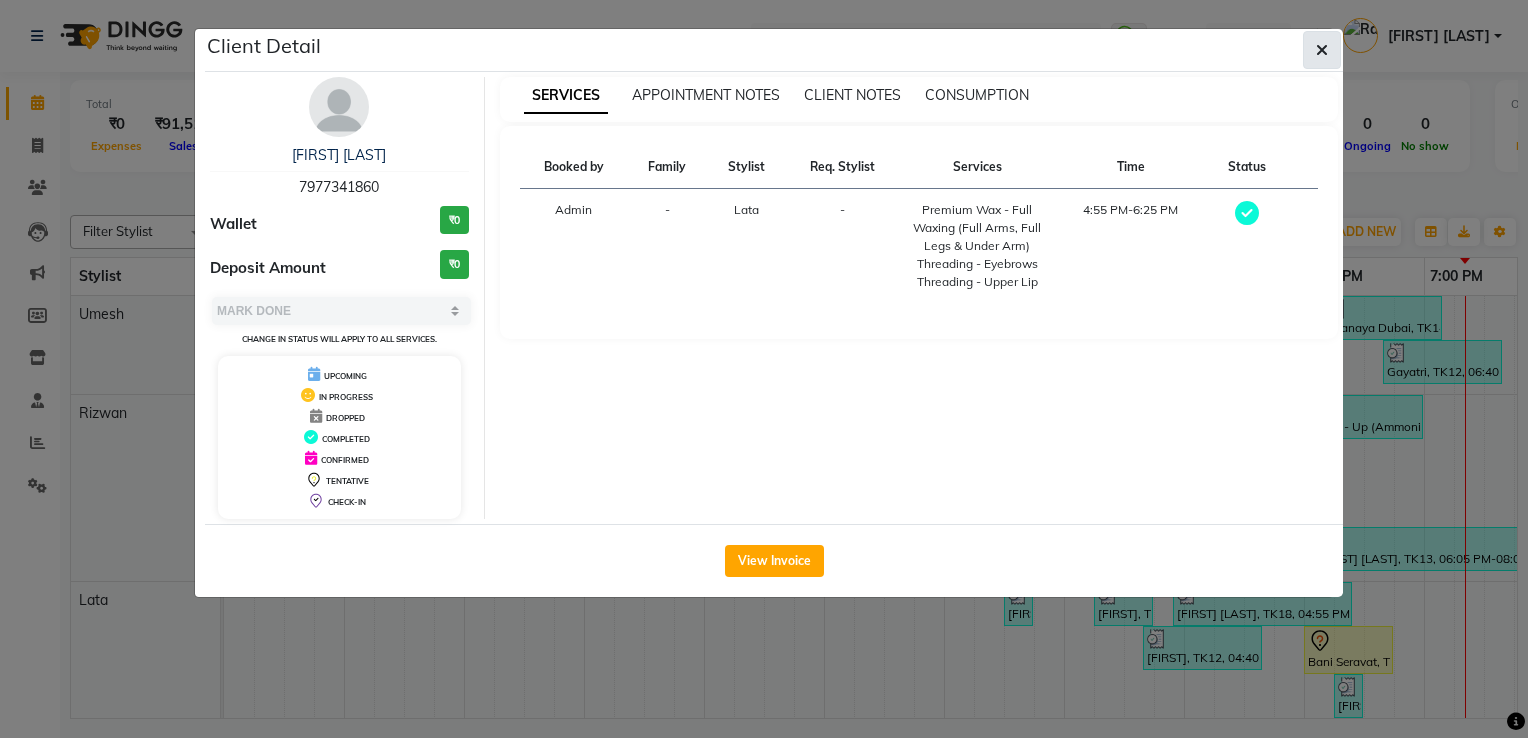click 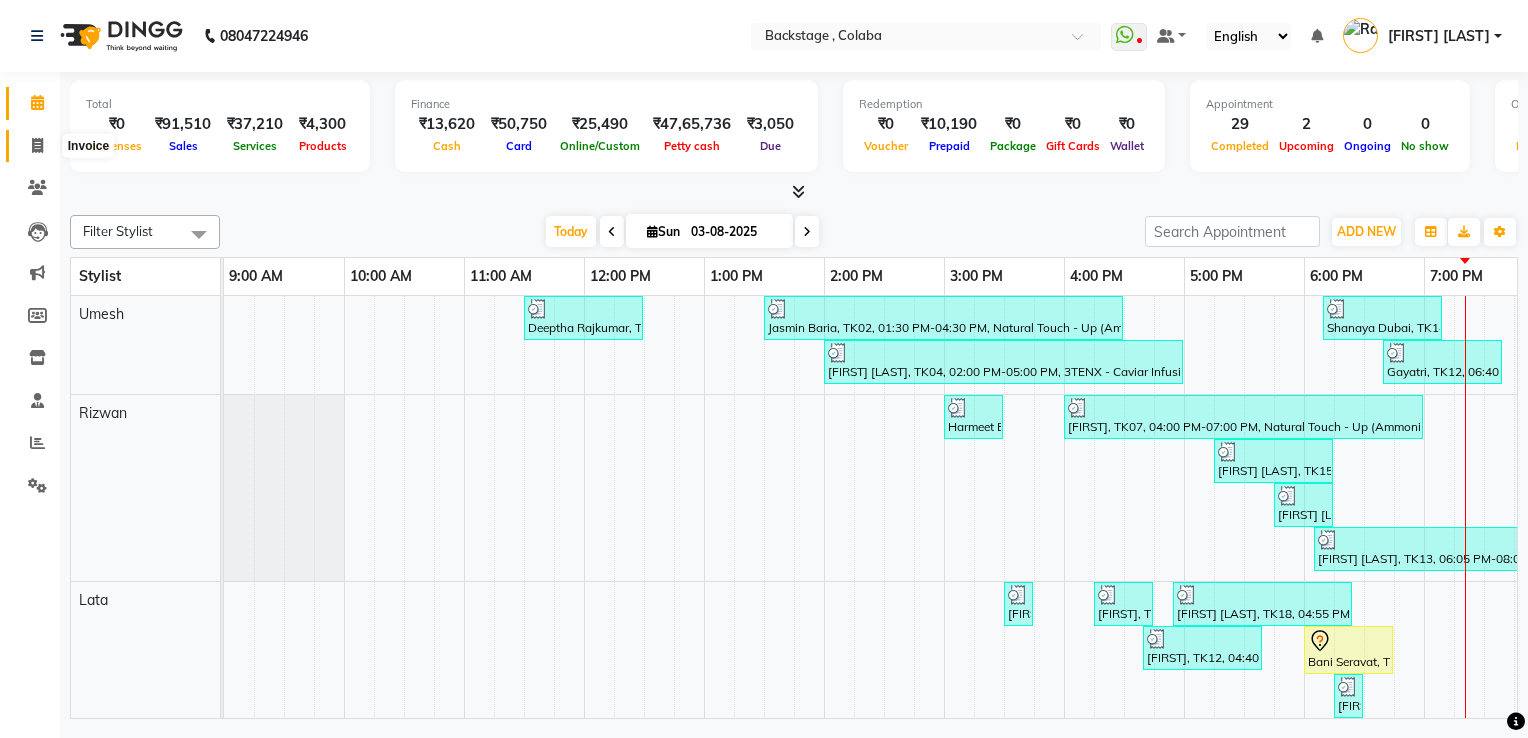 click 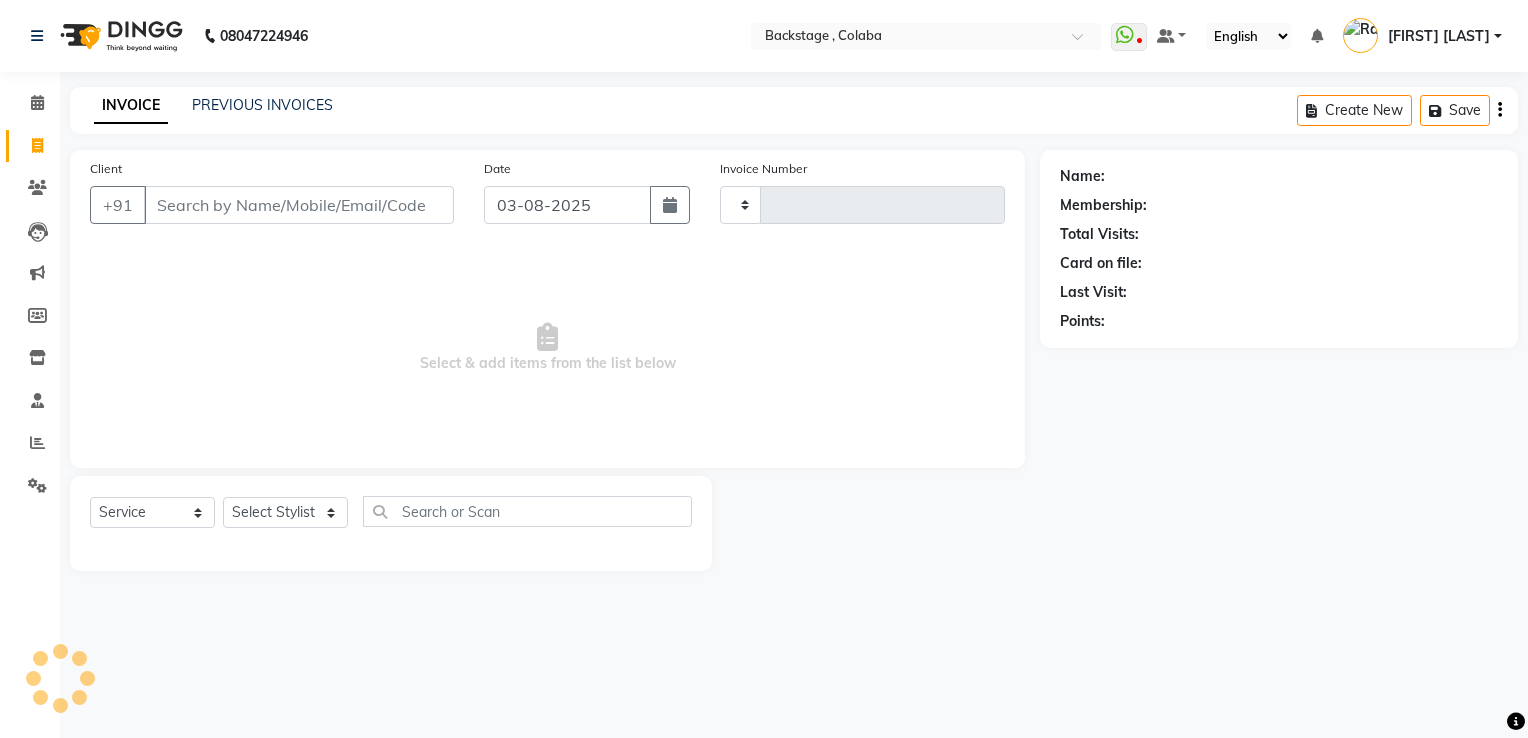 type on "1479" 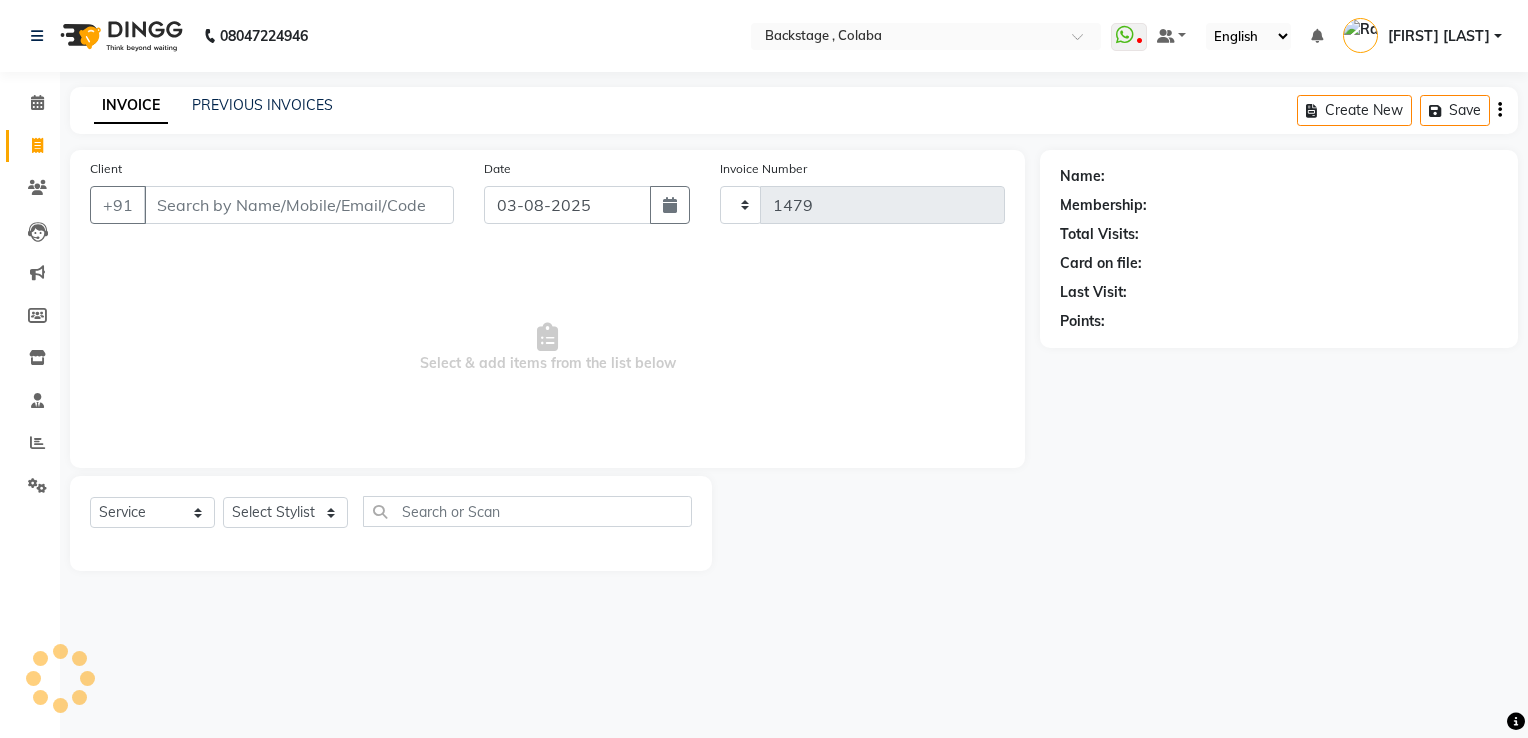 select on "5451" 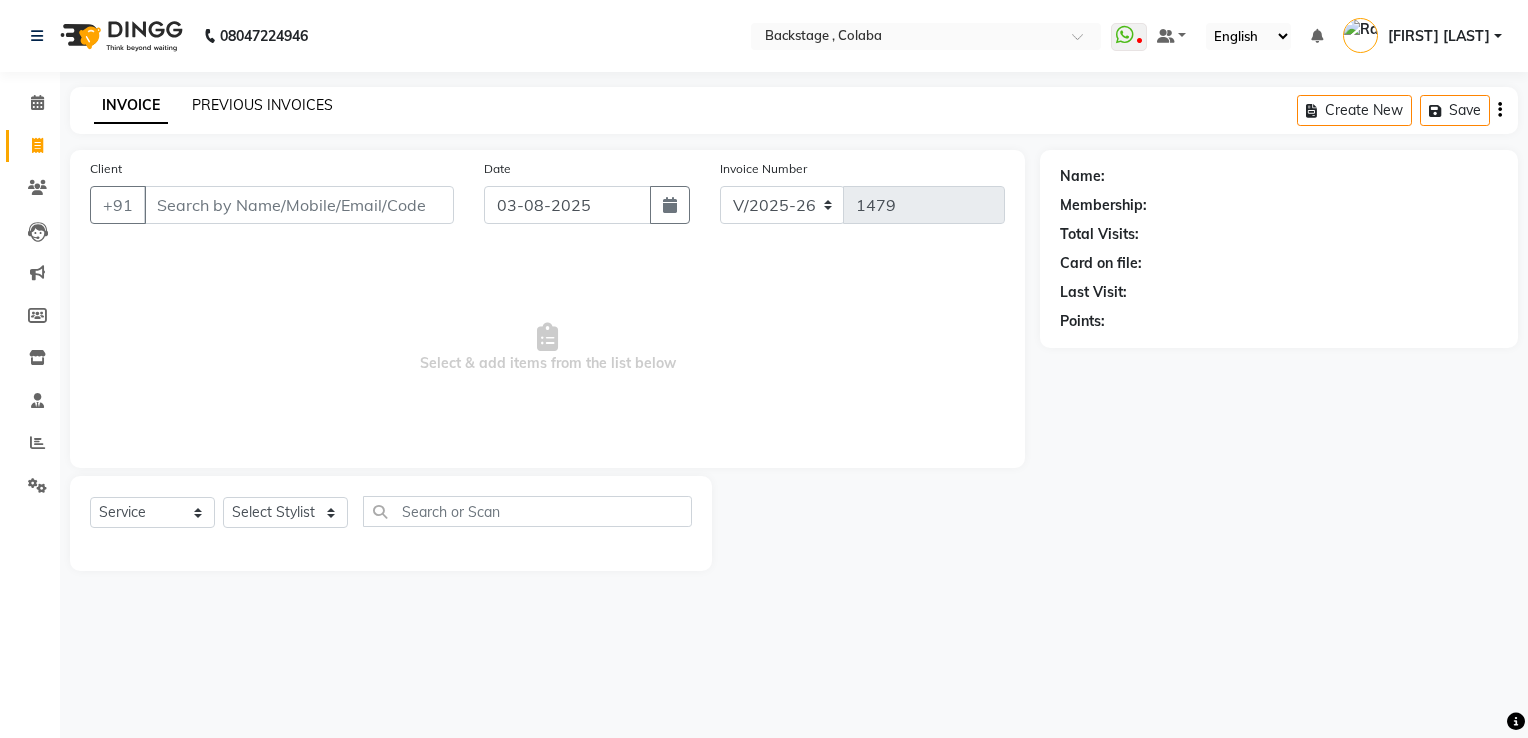 click on "PREVIOUS INVOICES" 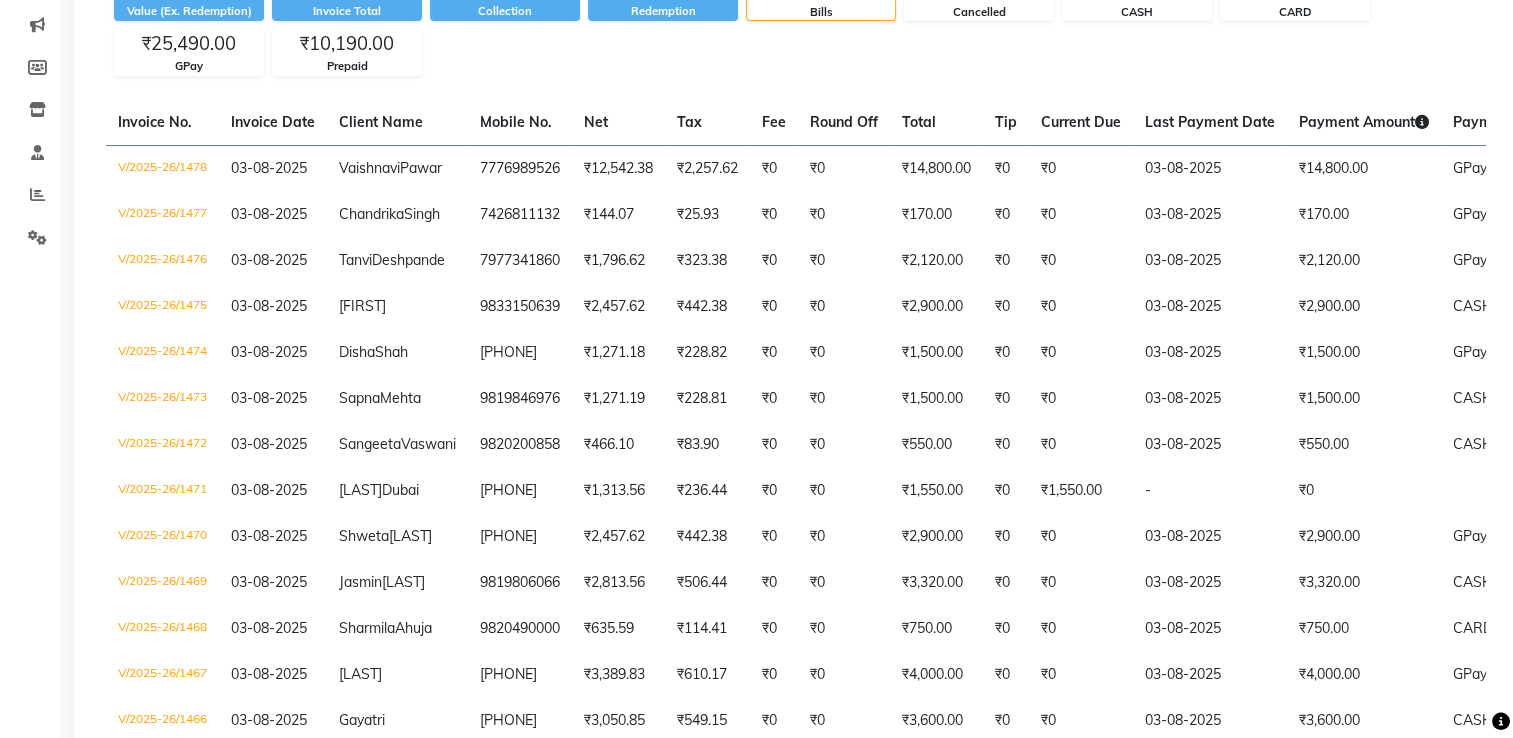 scroll, scrollTop: 253, scrollLeft: 0, axis: vertical 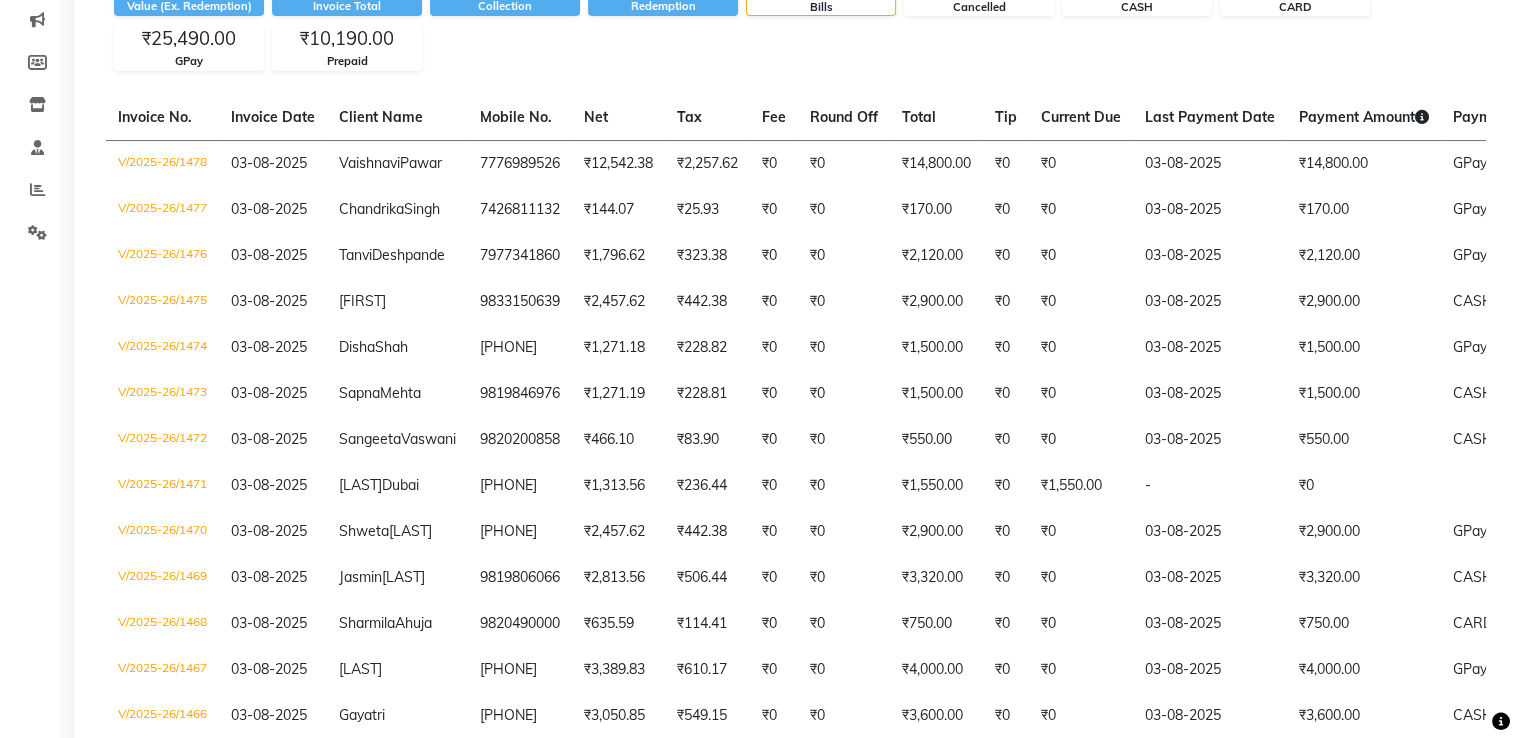 click on "₹91,510.00 Value (Ex. Redemption) ₹1,01,700.00 Invoice Total  ₹89,860.00 Collection ₹10,190.00 Redemption 18 Bills 0 Cancelled ₹13,620.00 CASH ₹50,750.00 CARD ₹25,490.00 GPay ₹10,190.00 Prepaid" 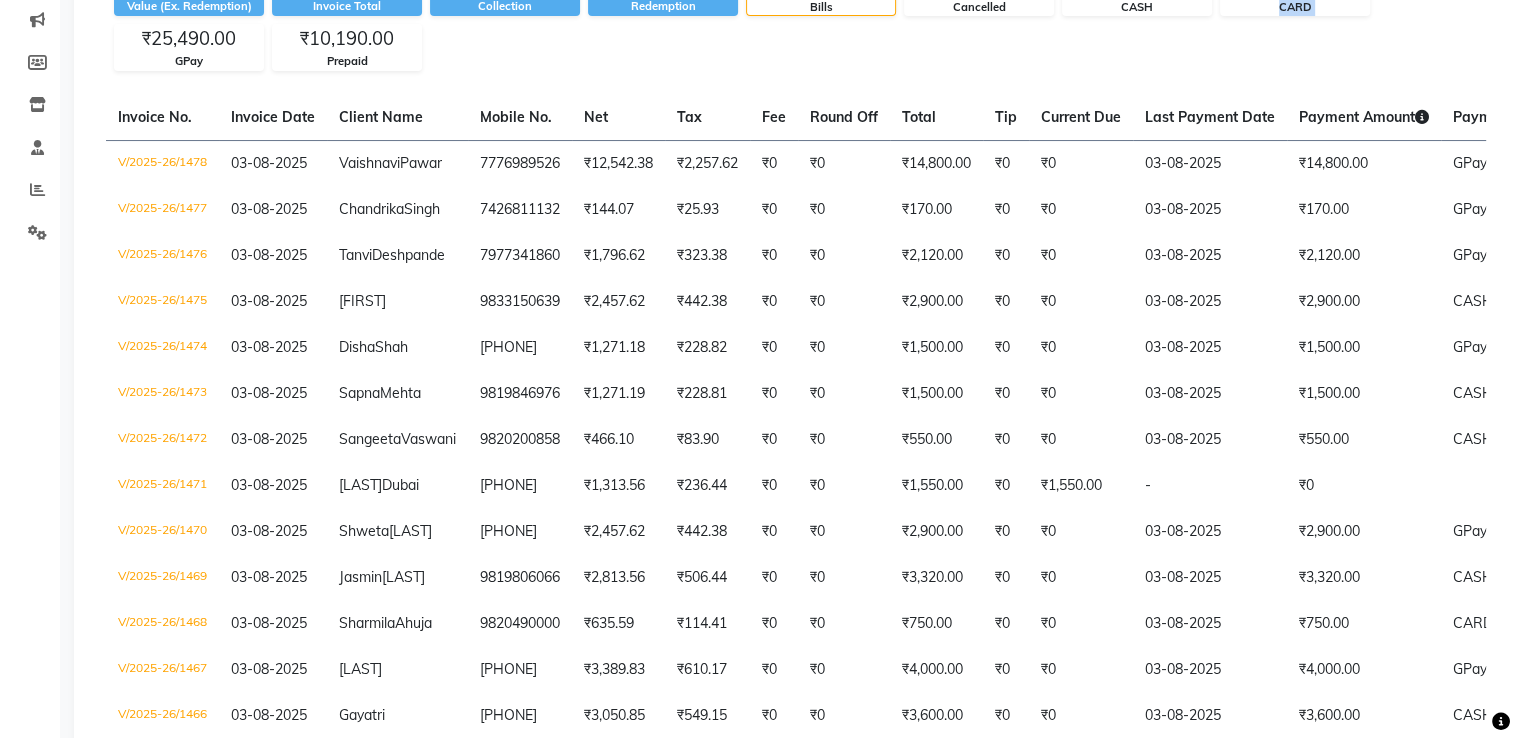 click on "₹91,510.00 Value (Ex. Redemption) ₹1,01,700.00 Invoice Total  ₹89,860.00 Collection ₹10,190.00 Redemption 18 Bills 0 Cancelled ₹13,620.00 CASH ₹50,750.00 CARD ₹25,490.00 GPay ₹10,190.00 Prepaid" 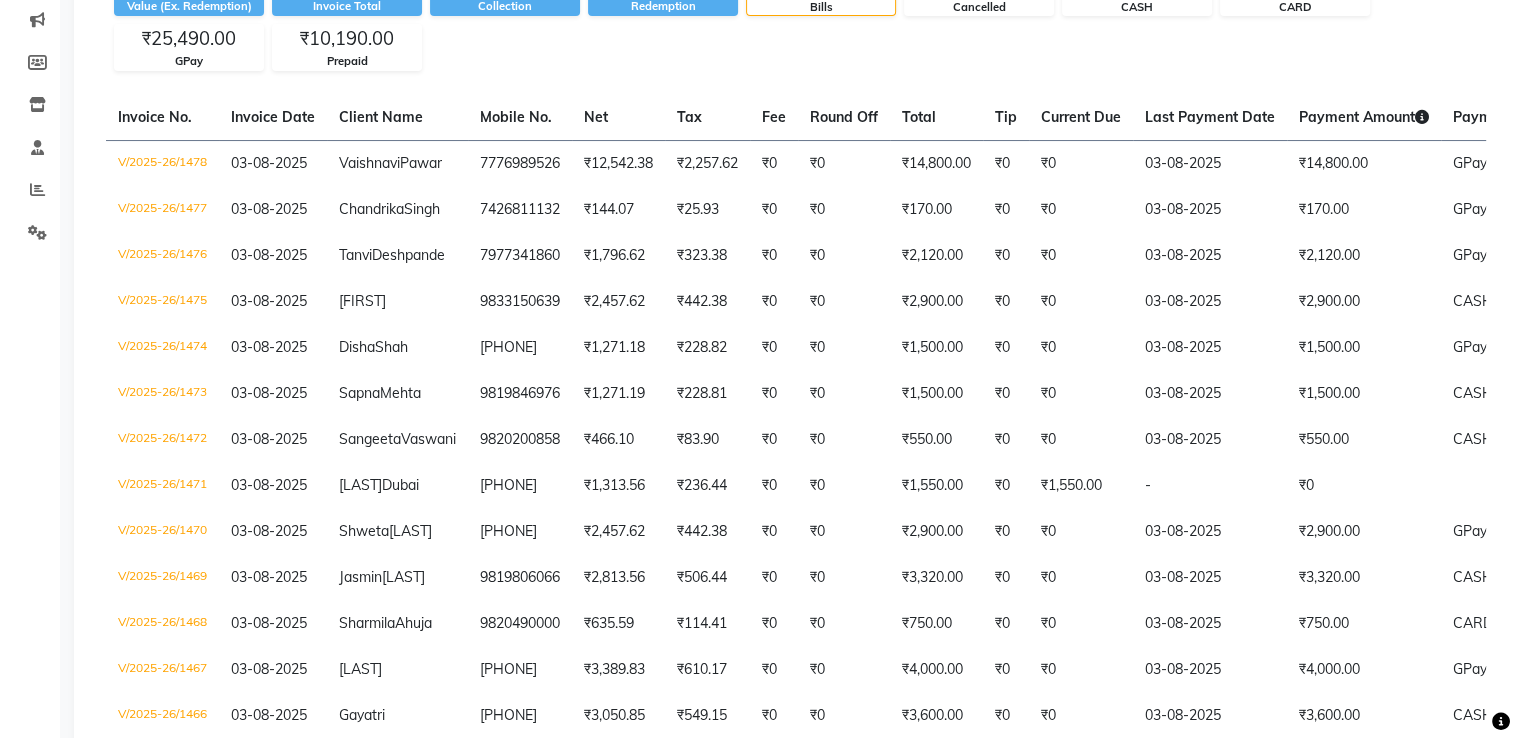 click on "₹91,510.00 Value (Ex. Redemption) ₹1,01,700.00 Invoice Total  ₹89,860.00 Collection ₹10,190.00 Redemption 18 Bills 0 Cancelled ₹13,620.00 CASH ₹50,750.00 CARD ₹25,490.00 GPay ₹10,190.00 Prepaid" 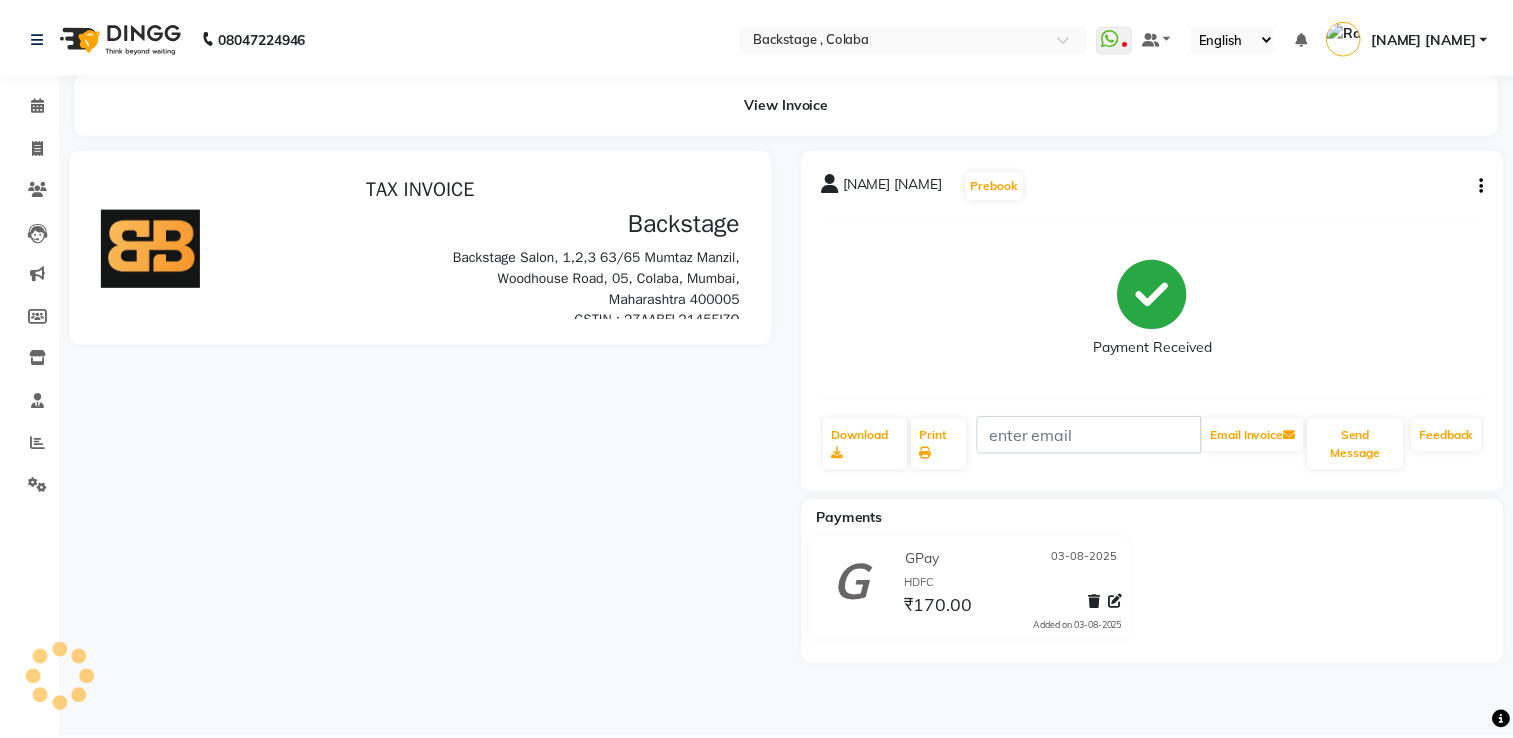 scroll, scrollTop: 0, scrollLeft: 0, axis: both 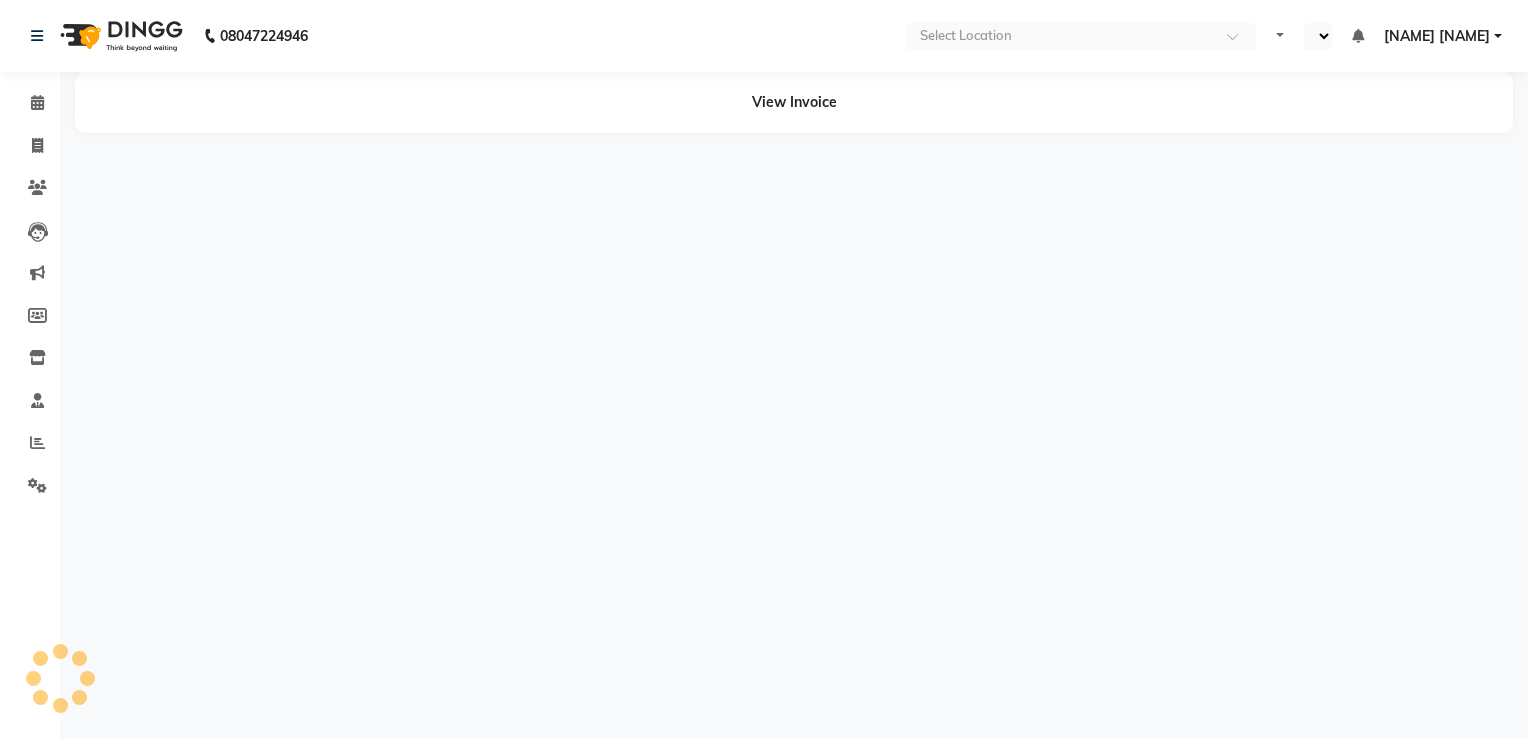 select on "en" 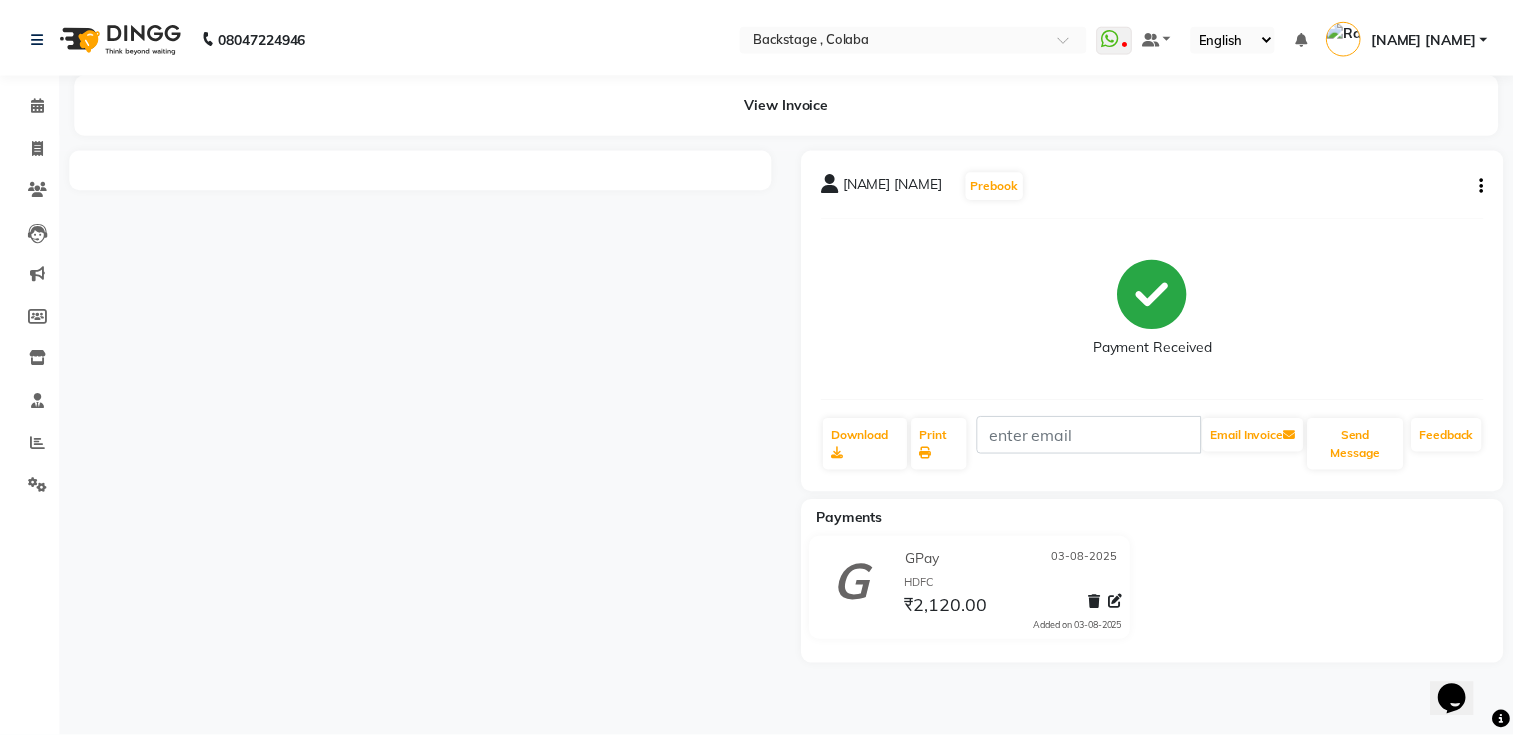 scroll, scrollTop: 0, scrollLeft: 0, axis: both 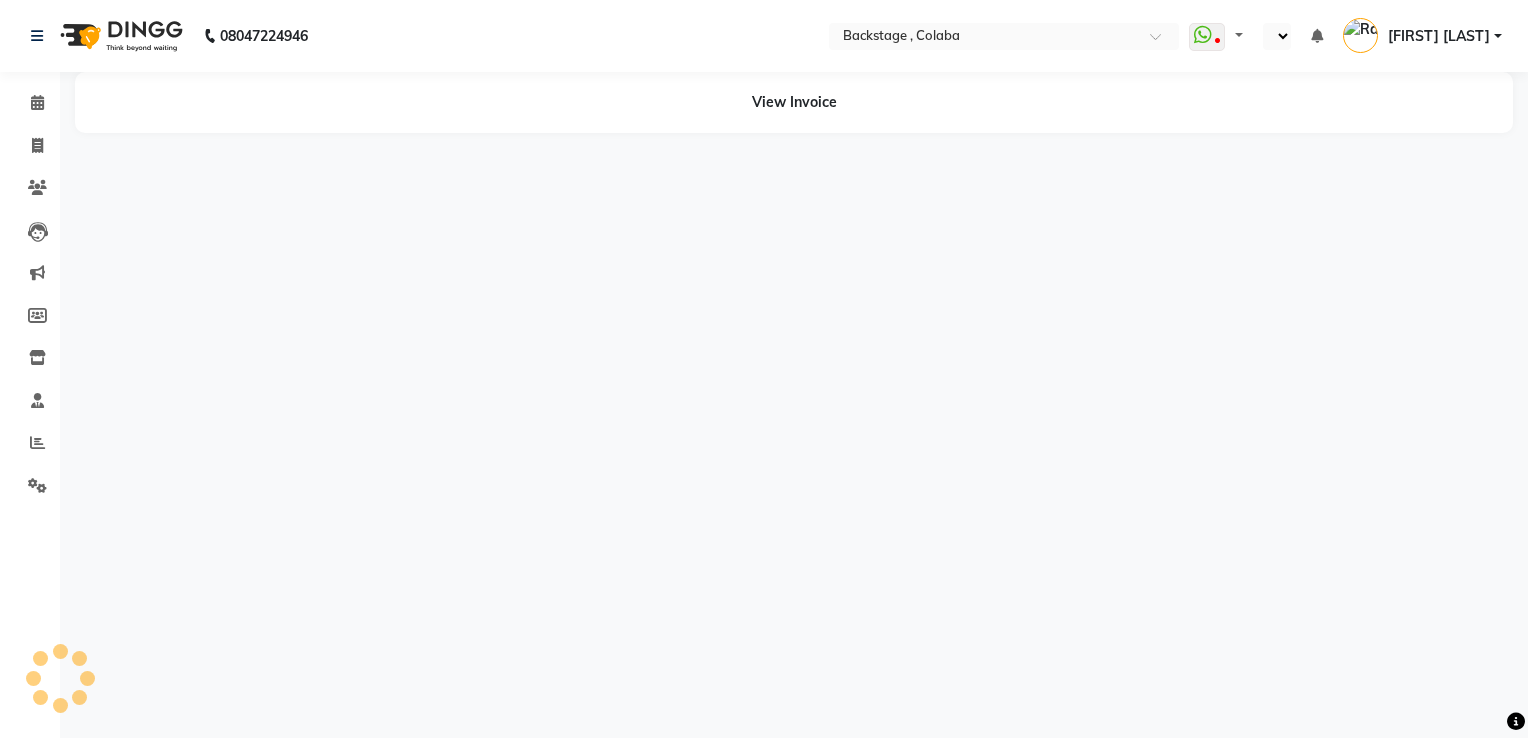 select on "en" 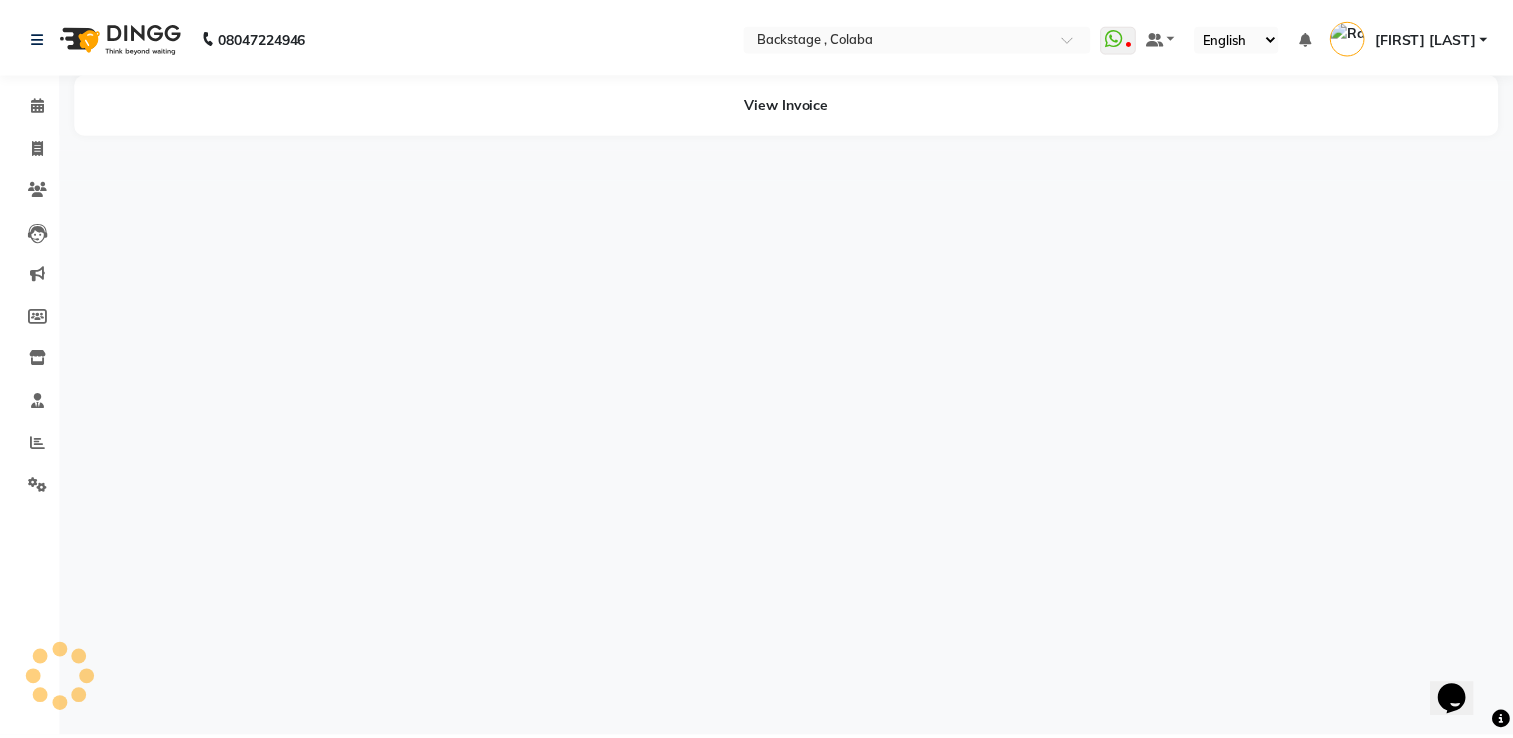 scroll, scrollTop: 0, scrollLeft: 0, axis: both 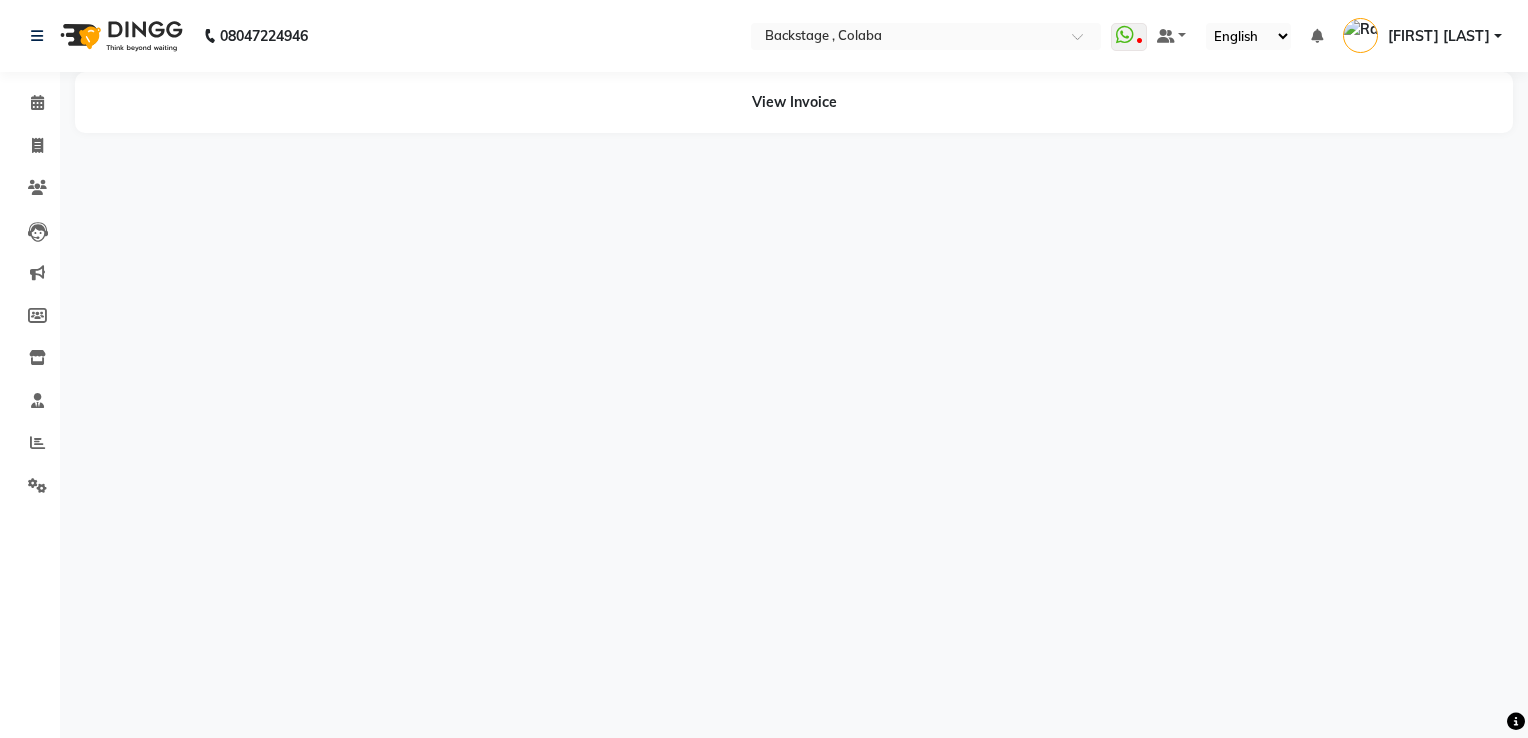 select on "en" 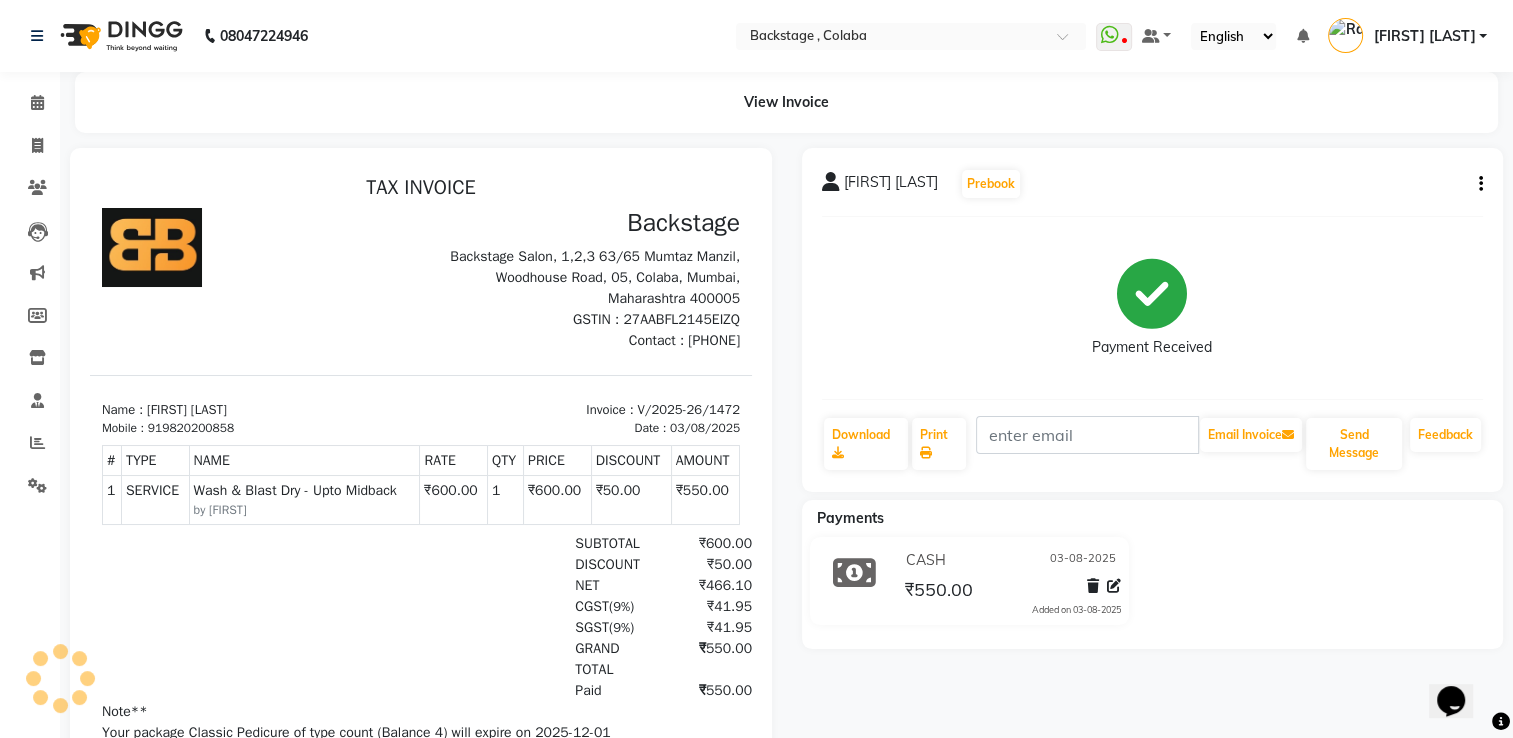 scroll, scrollTop: 0, scrollLeft: 0, axis: both 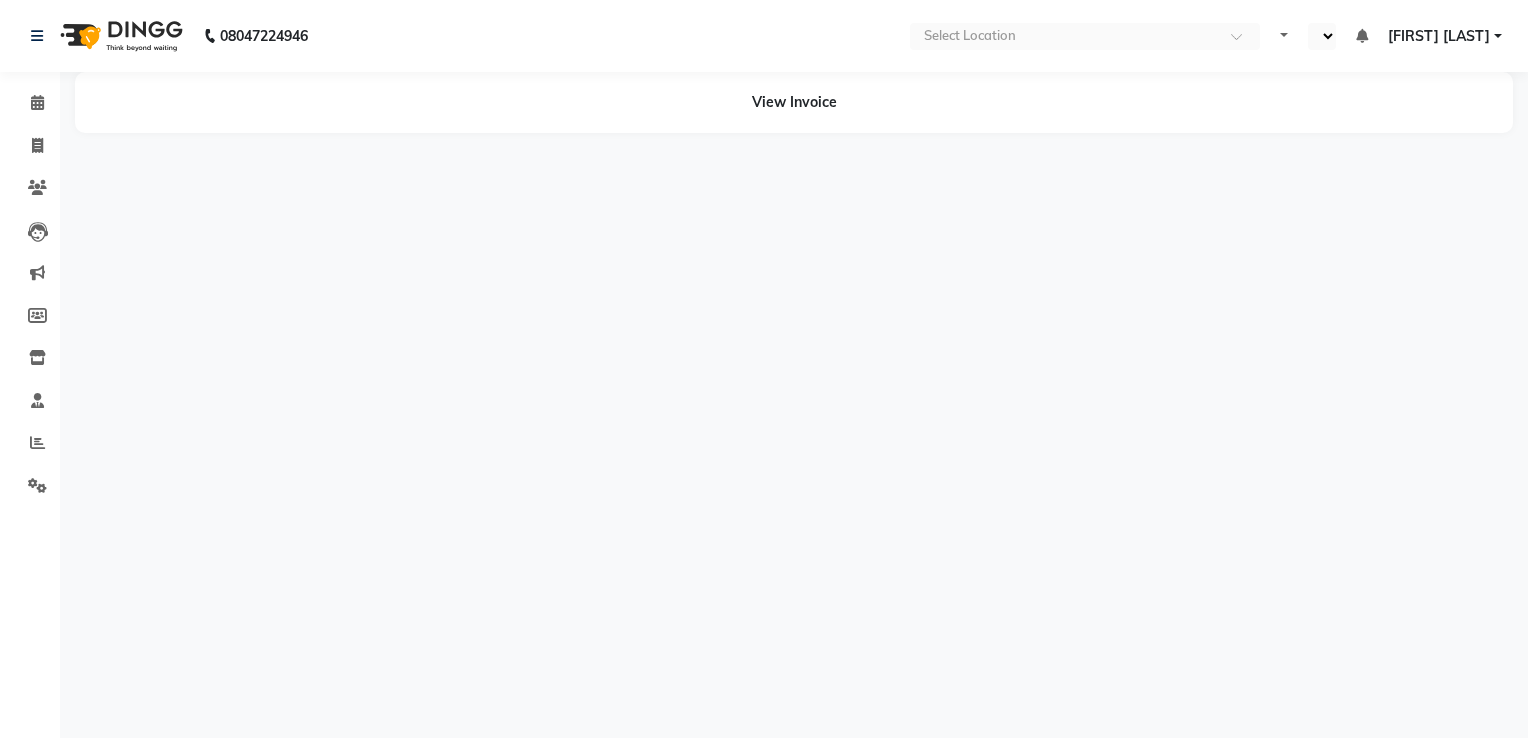 select on "en" 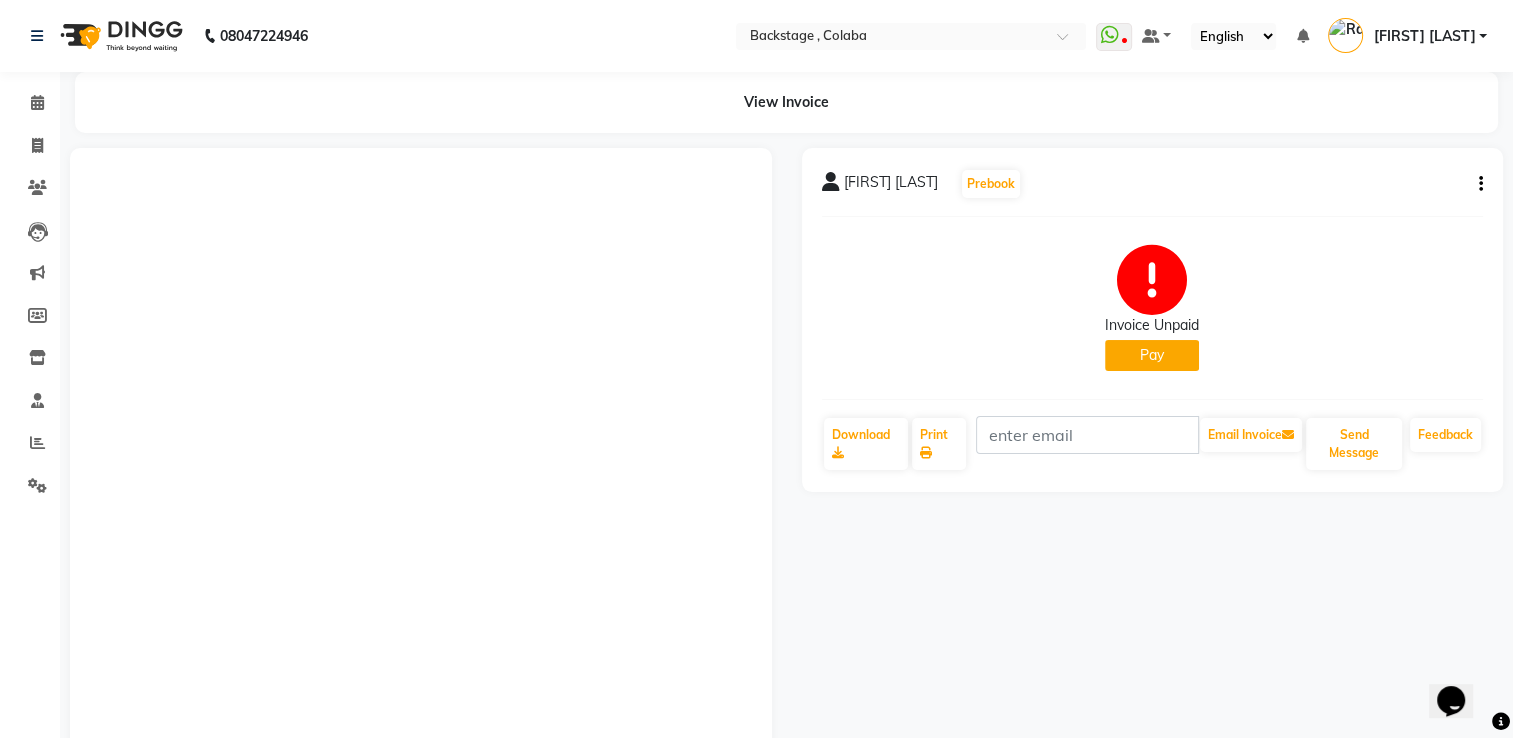 scroll, scrollTop: 0, scrollLeft: 0, axis: both 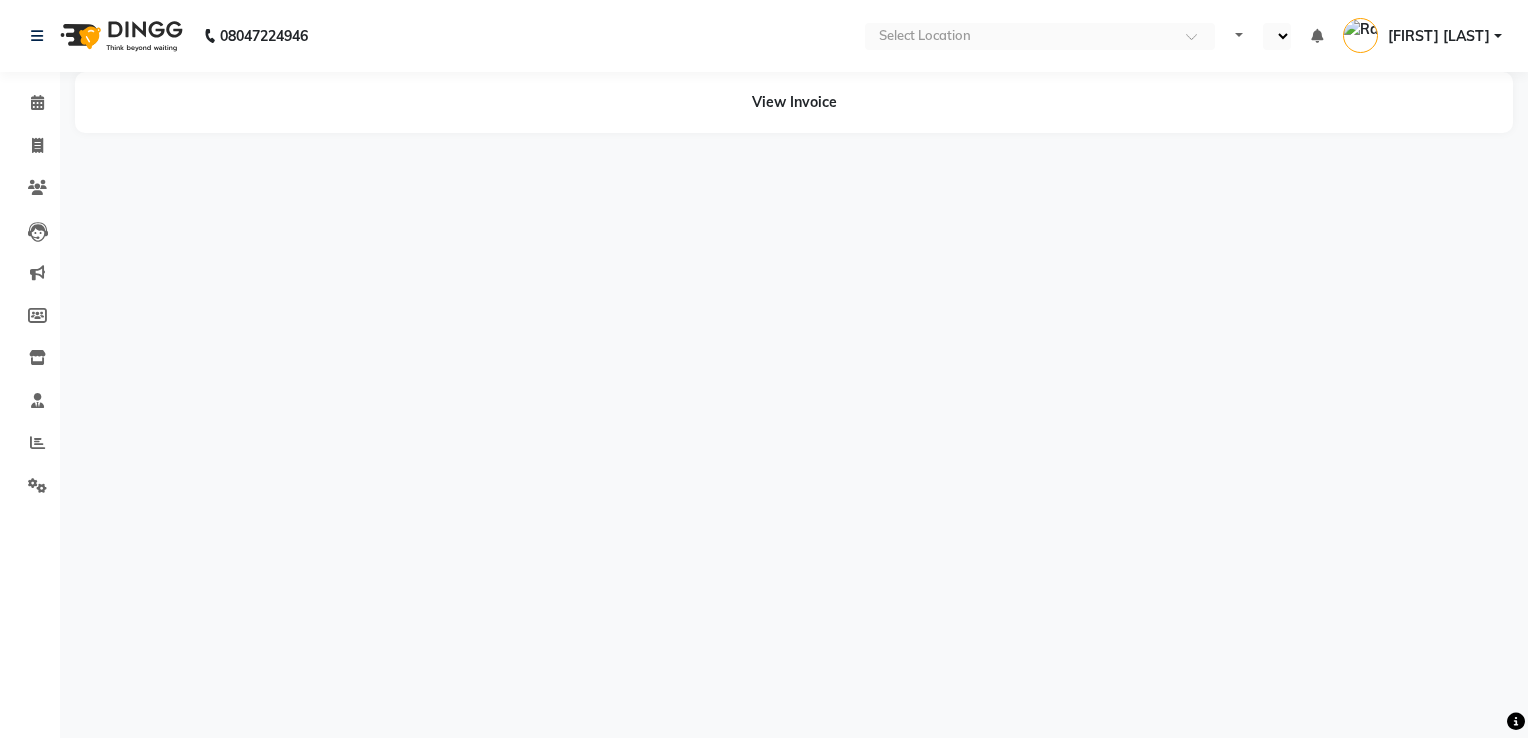 select on "en" 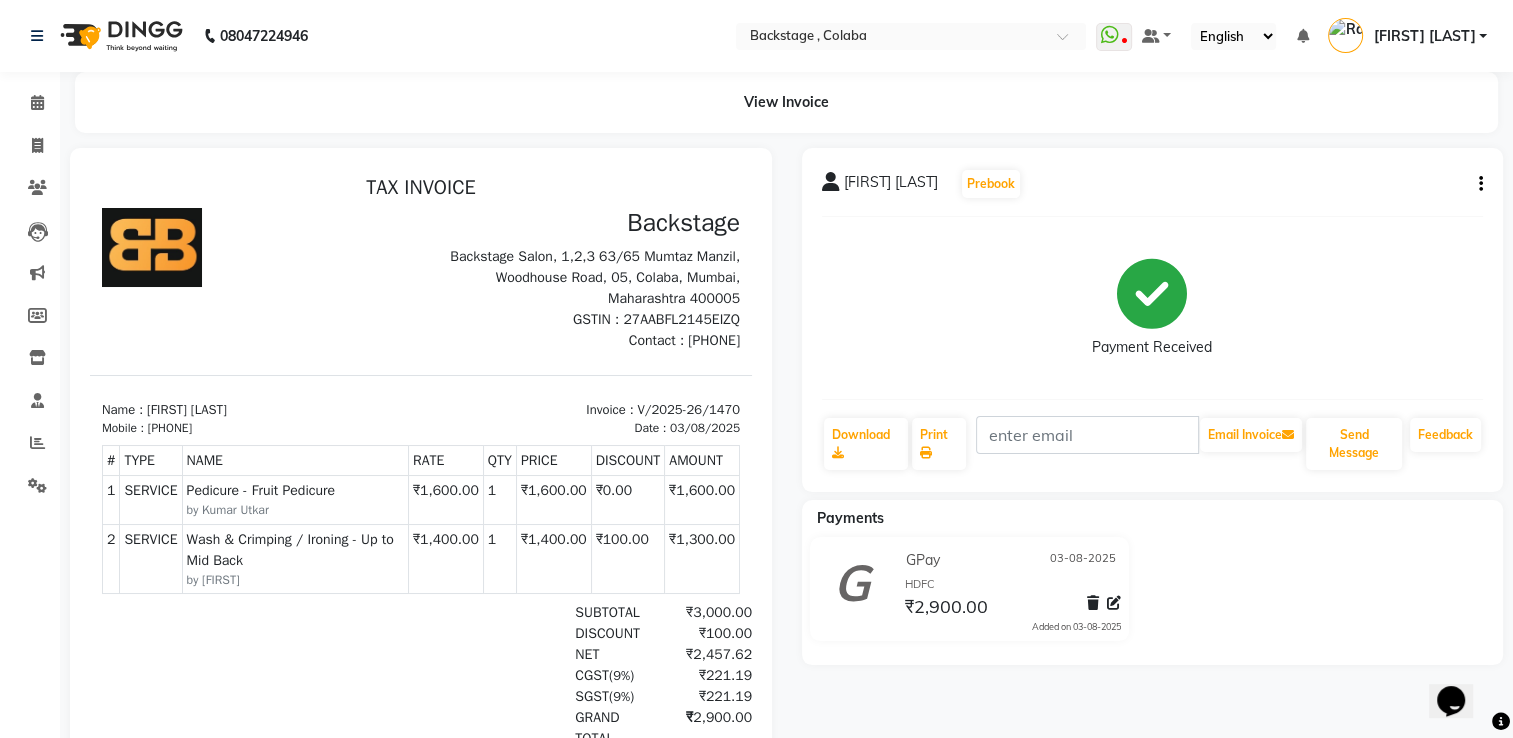scroll, scrollTop: 0, scrollLeft: 0, axis: both 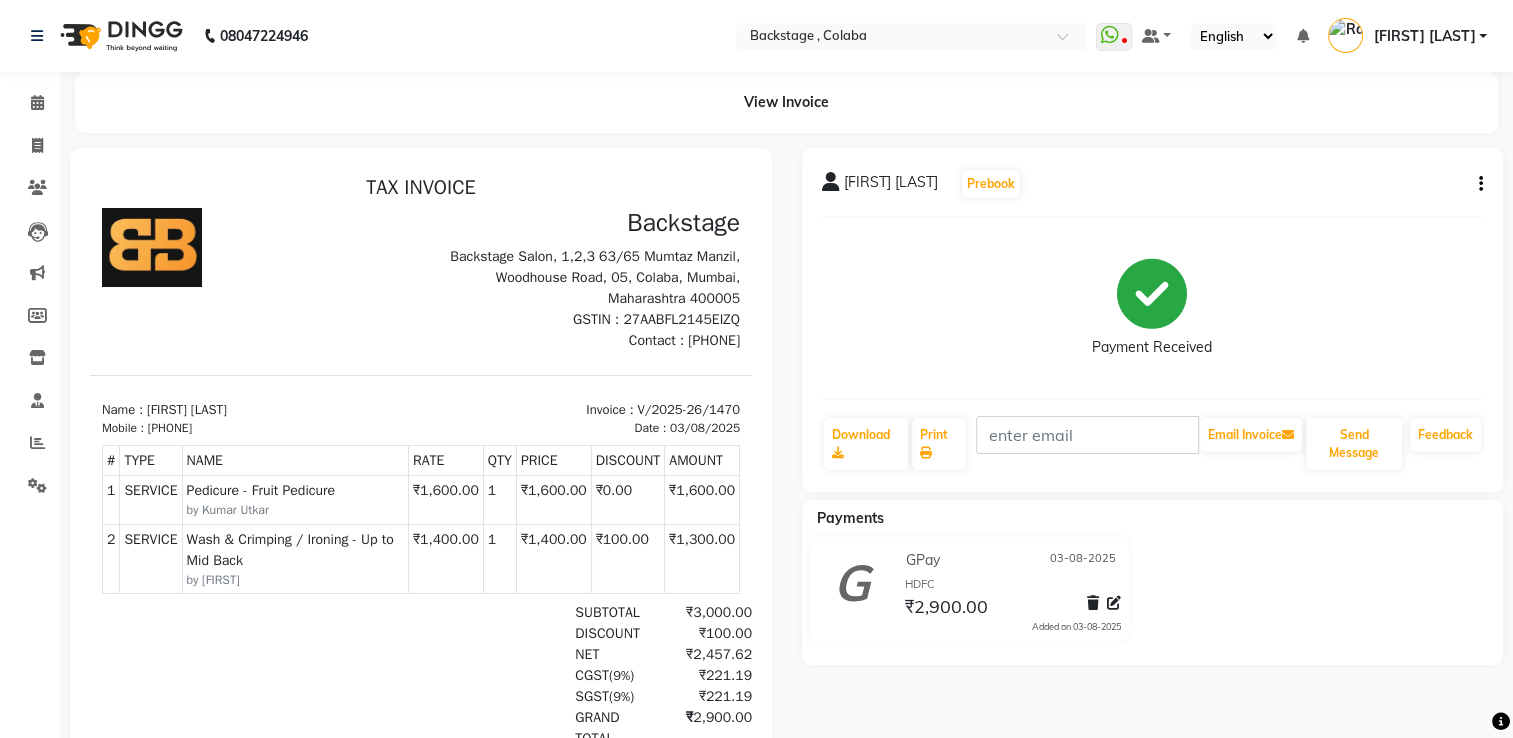 click on "Wash & Crimping / Ironing - Up to Mid Back" at bounding box center (295, 550) 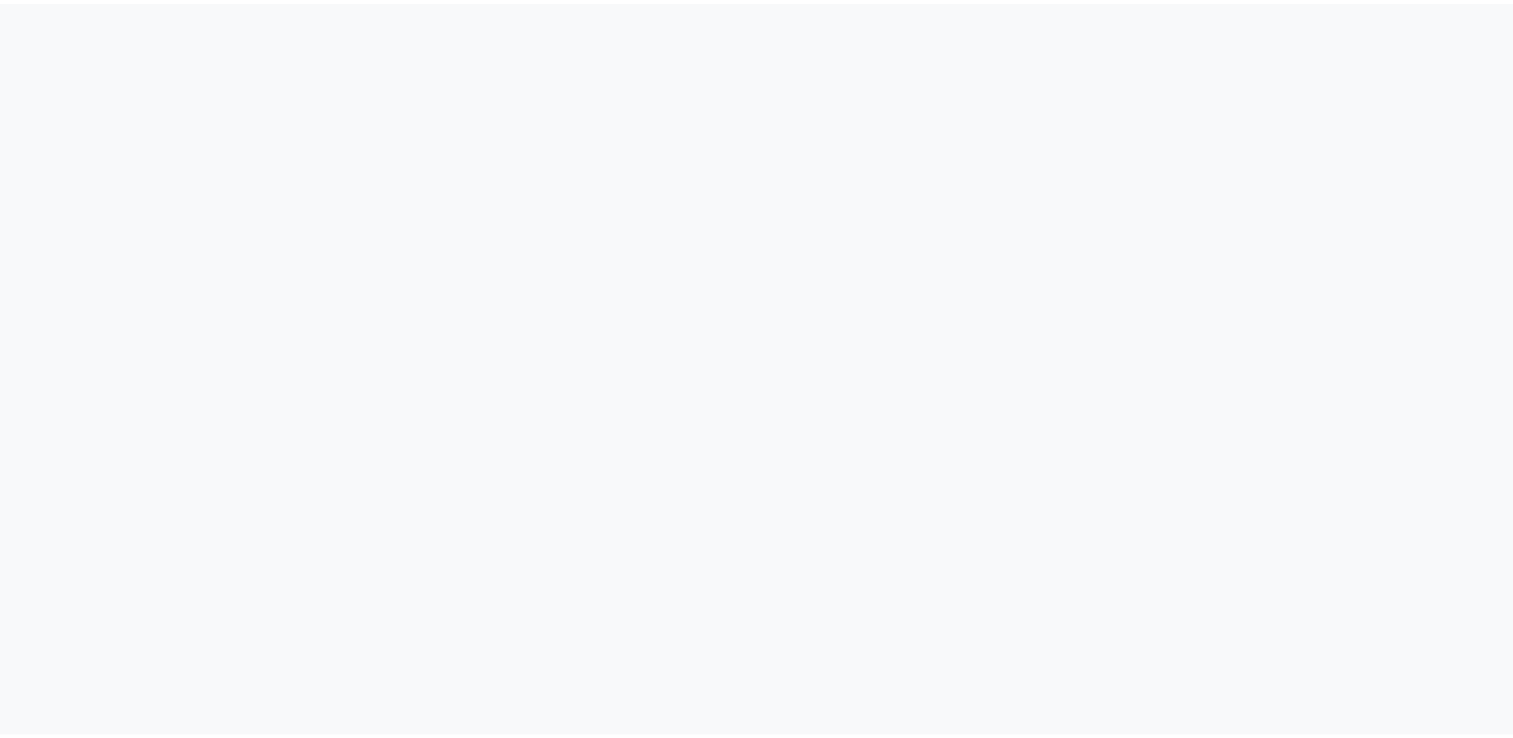 scroll, scrollTop: 0, scrollLeft: 0, axis: both 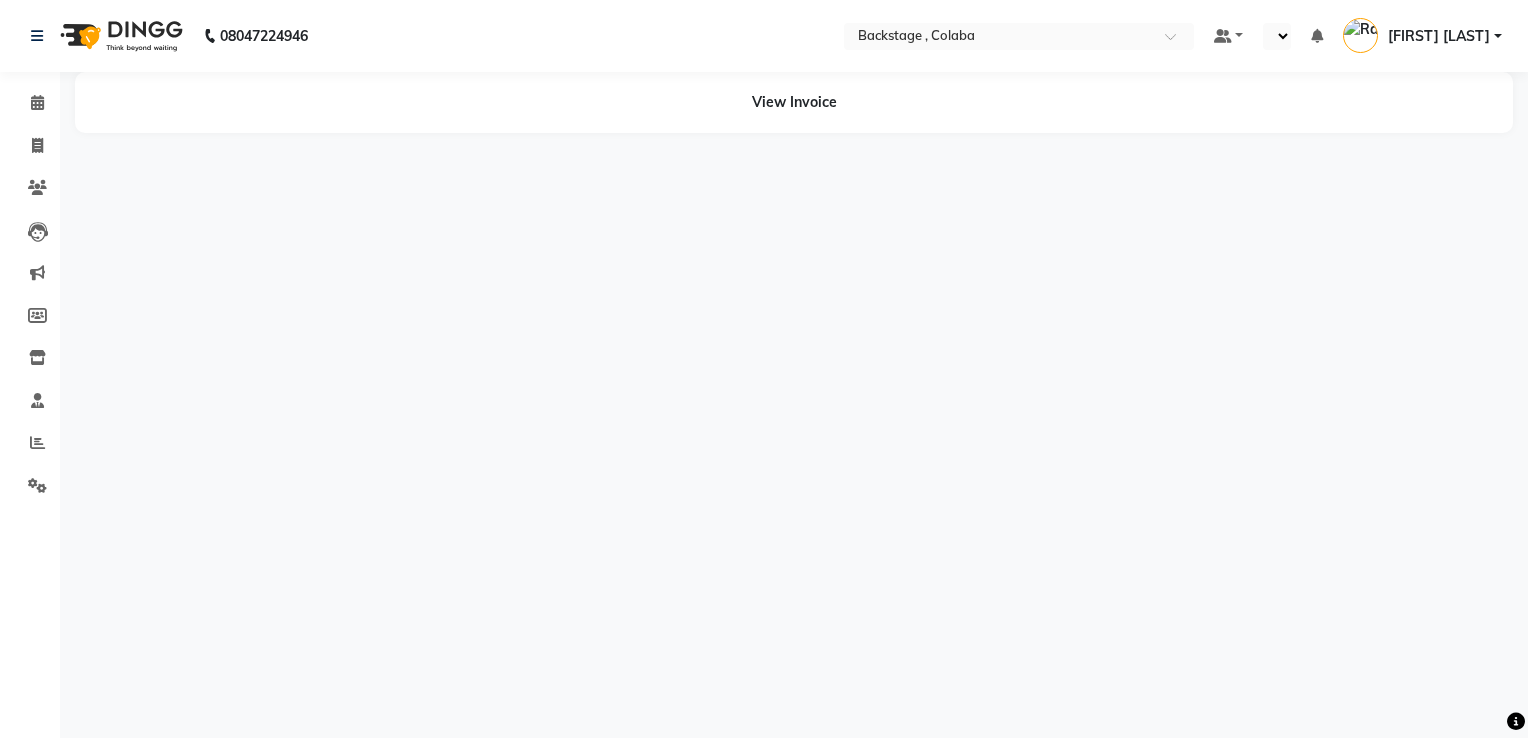 select on "en" 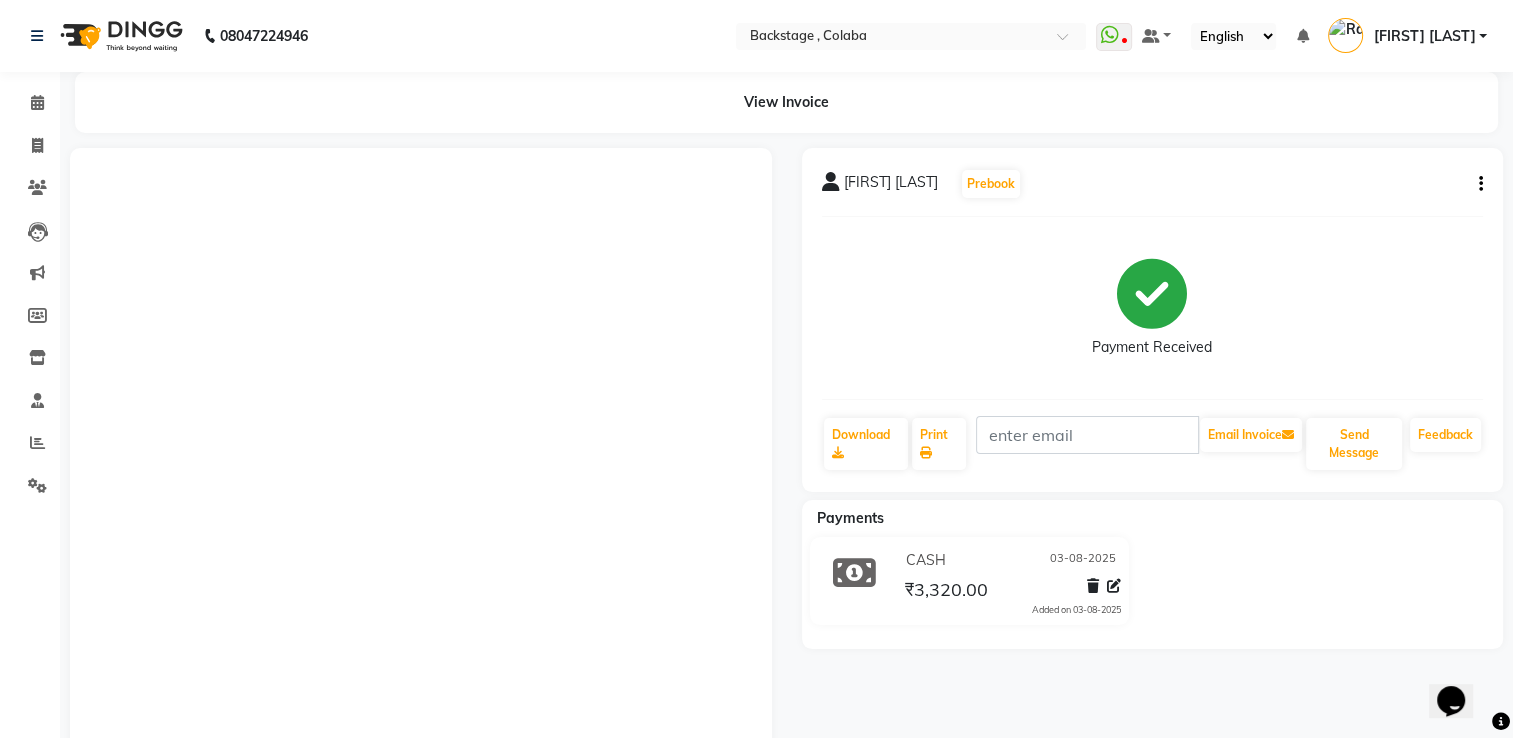 scroll, scrollTop: 0, scrollLeft: 0, axis: both 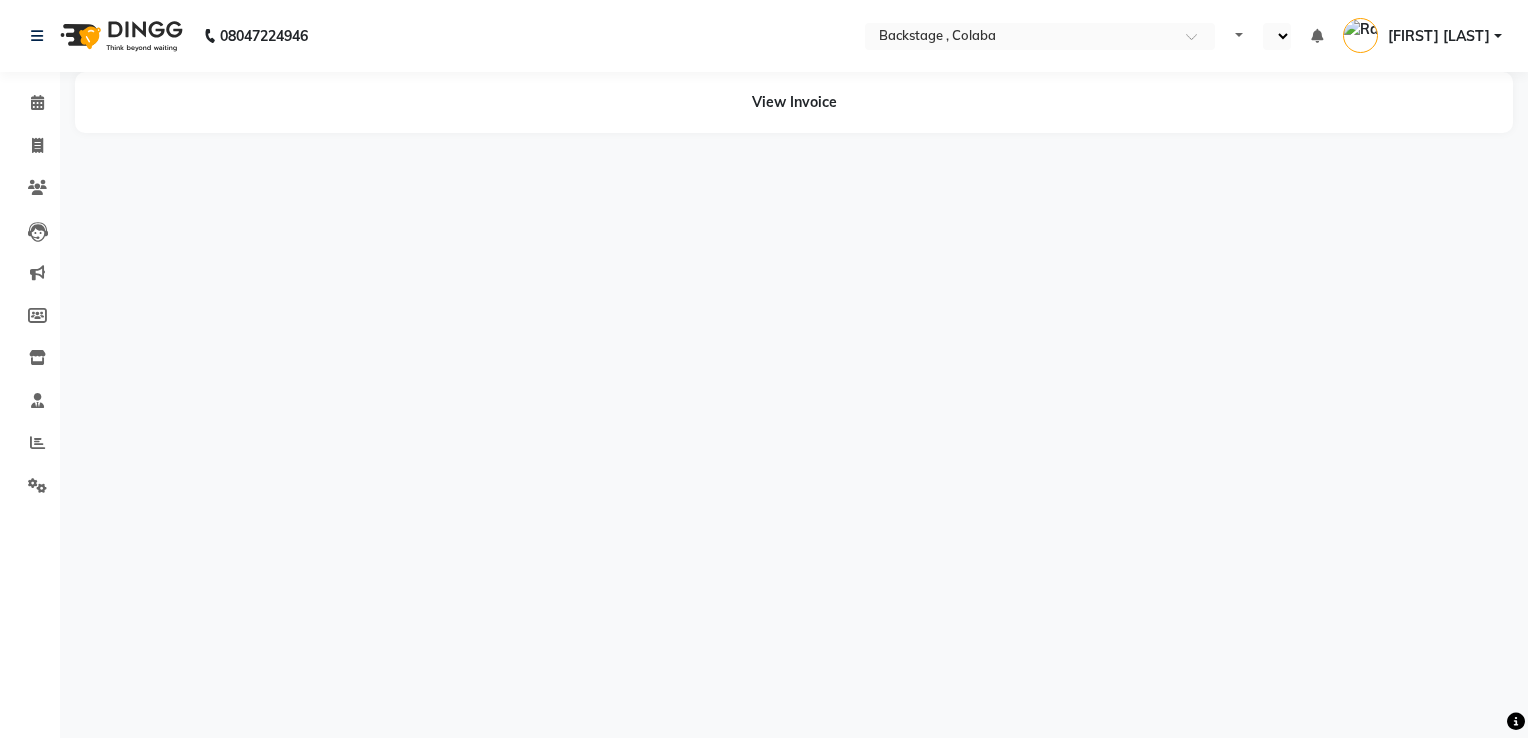 select on "en" 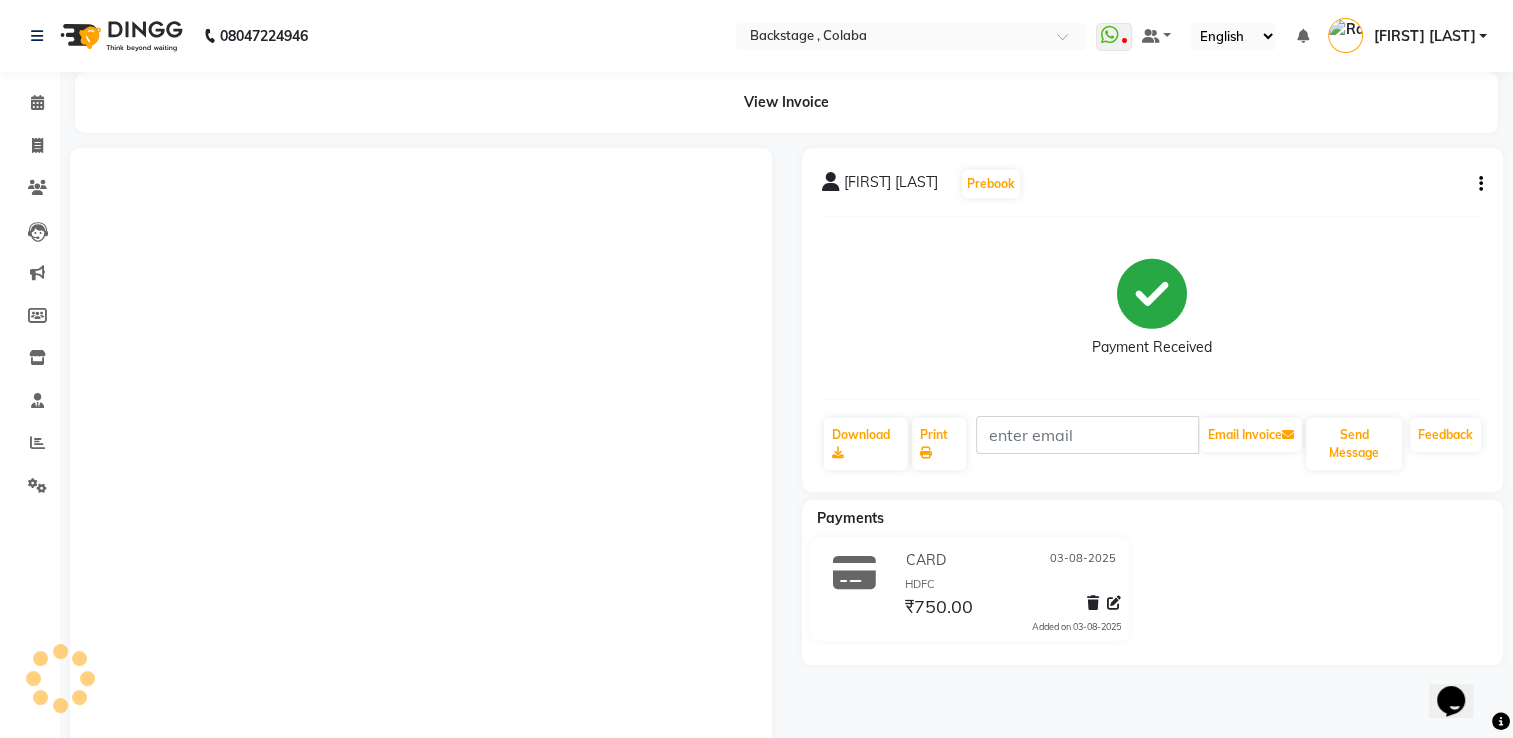 scroll, scrollTop: 0, scrollLeft: 0, axis: both 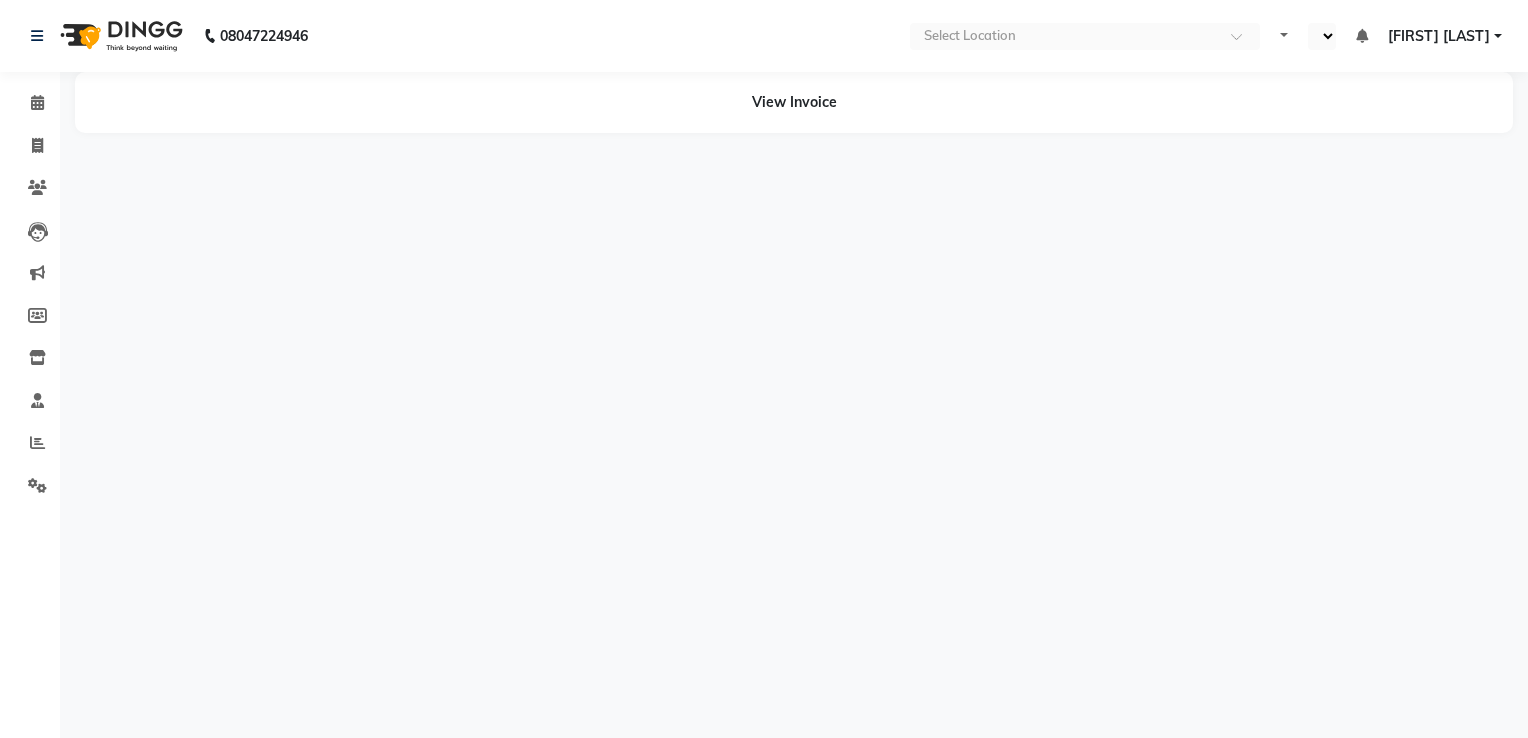 click on "[PHONE] Select Location Default Panel My Panel Notifications nothing to show [FIRST] [LAST] Manage Profile Change Password Sign out Version:3.15.11 Calendar Invoice Clients Leads Marketing Members Inventory Staff Reports Settings Completed InProgress Upcoming Dropped Tentative Check-In Confirm Bookings Generate Report Segments Page Builder View Invoice" at bounding box center (764, 369) 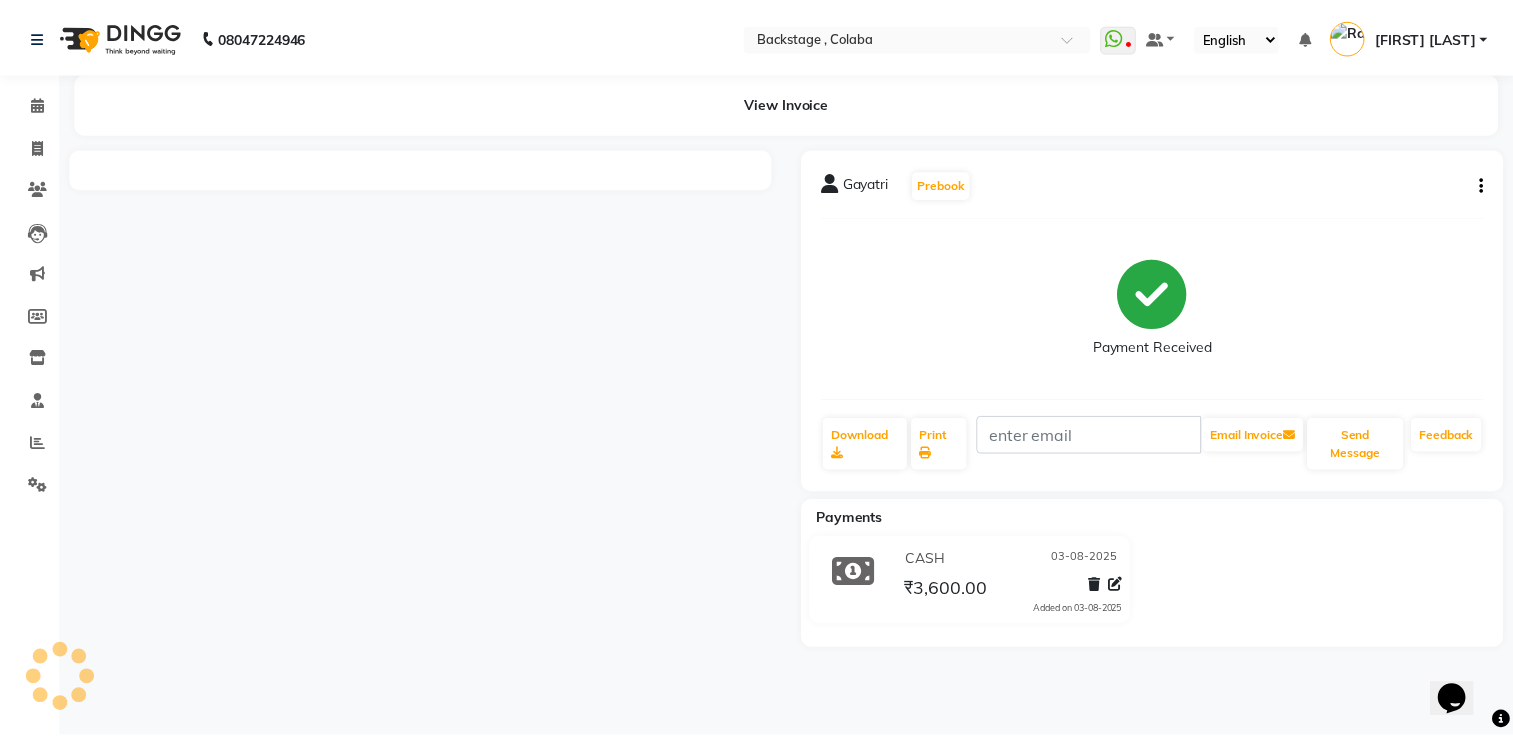 scroll, scrollTop: 0, scrollLeft: 0, axis: both 